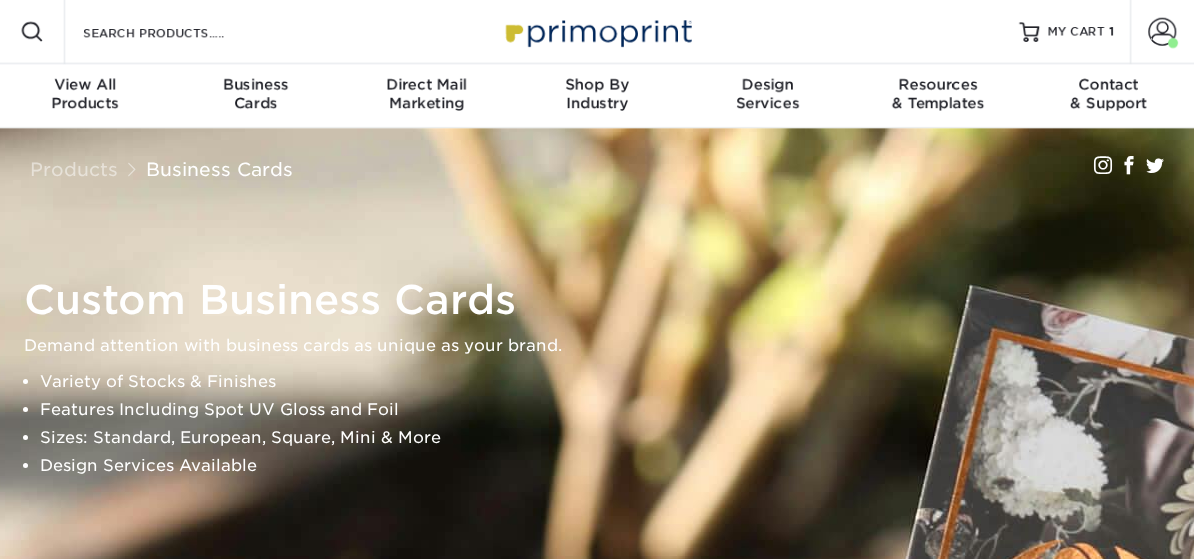 scroll, scrollTop: 0, scrollLeft: 0, axis: both 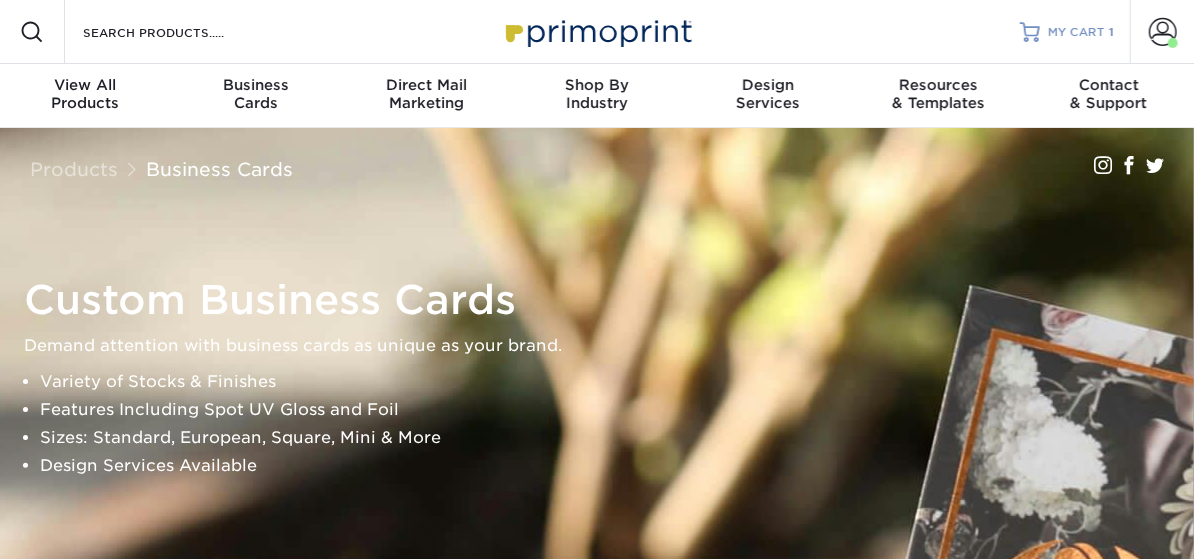 click on "MY CART" at bounding box center (1076, 32) 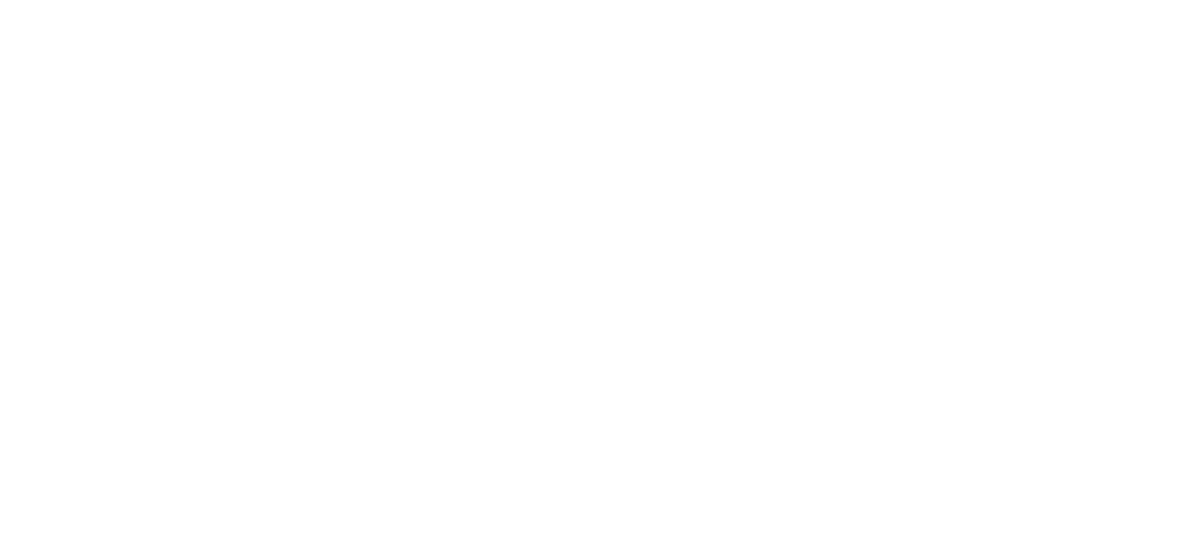 scroll, scrollTop: 0, scrollLeft: 0, axis: both 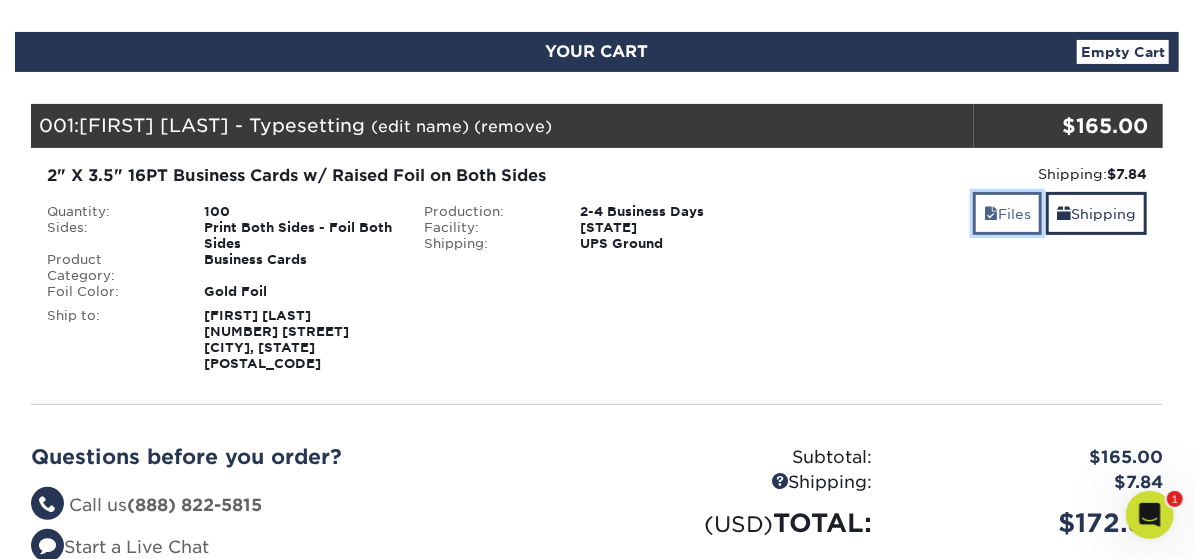 click on "Files" at bounding box center [1007, 213] 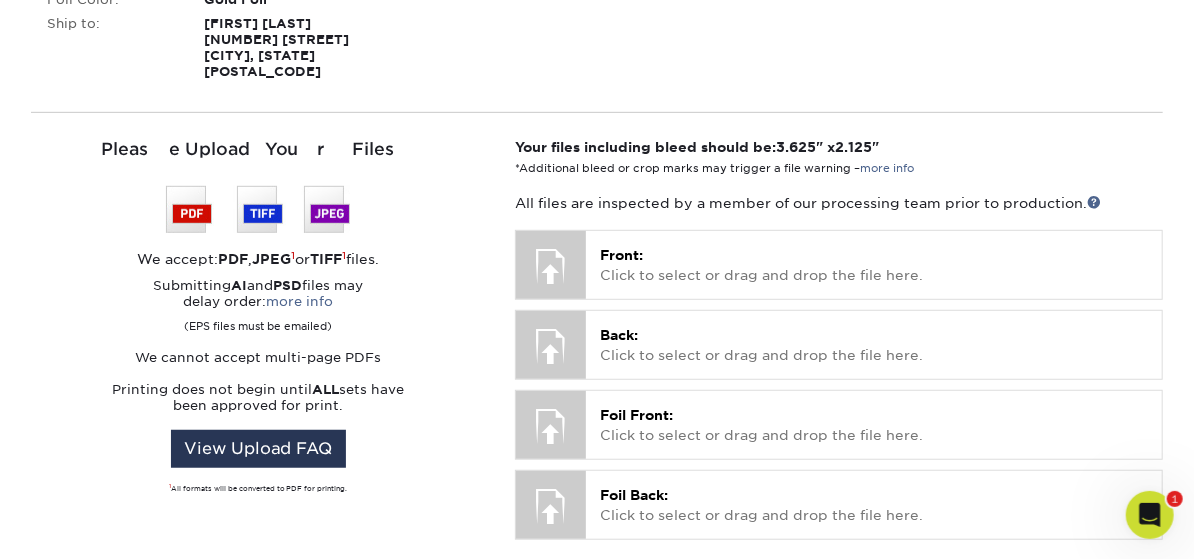 scroll, scrollTop: 500, scrollLeft: 0, axis: vertical 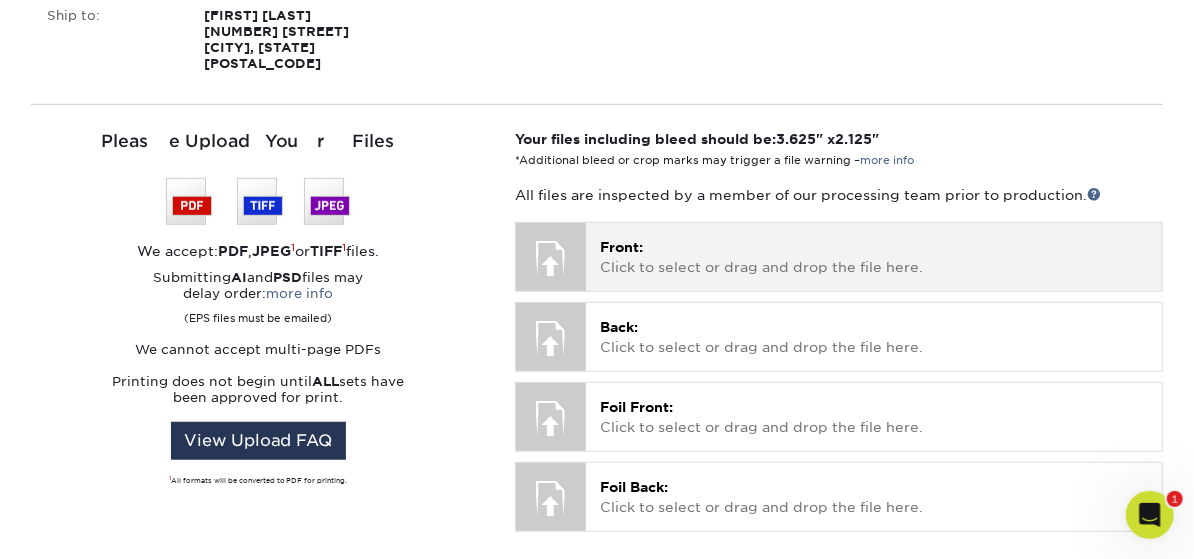 click on "Front: Click to select or drag and drop the file here." at bounding box center (874, 257) 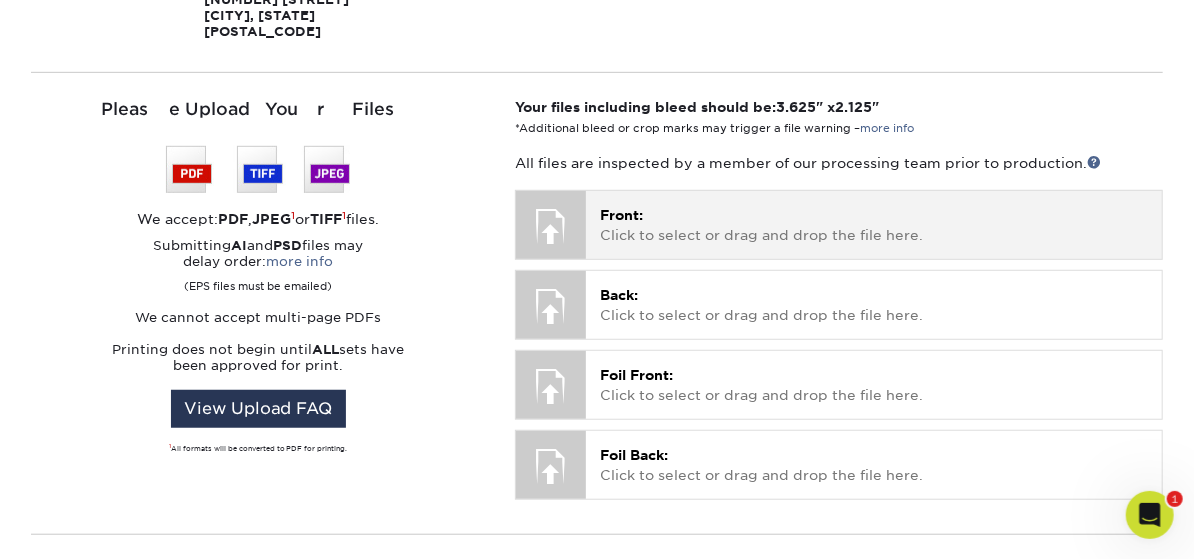 scroll, scrollTop: 500, scrollLeft: 0, axis: vertical 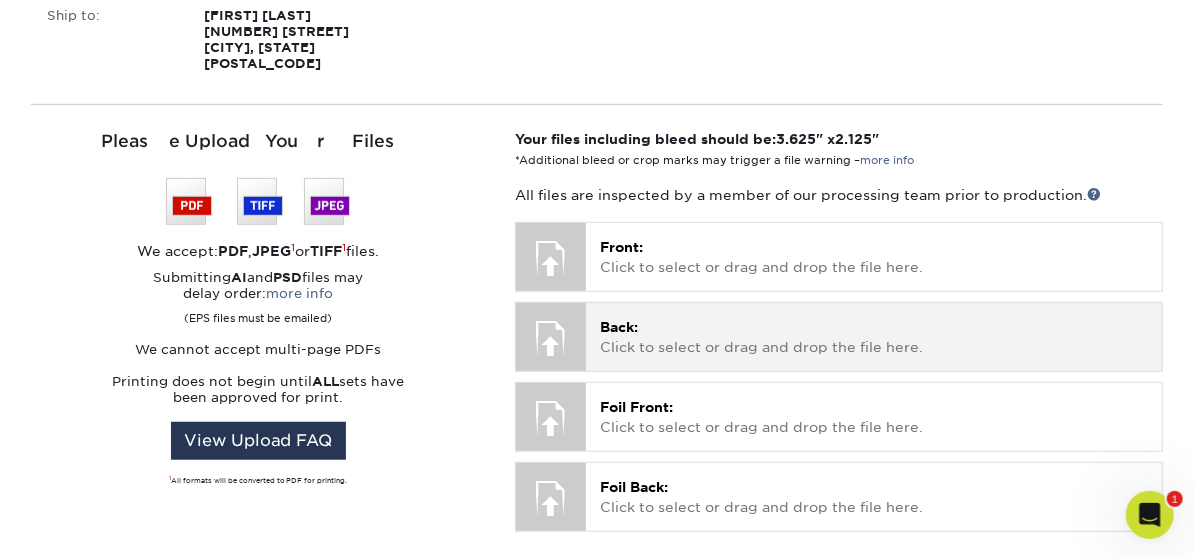 click on "Back:" at bounding box center (619, 327) 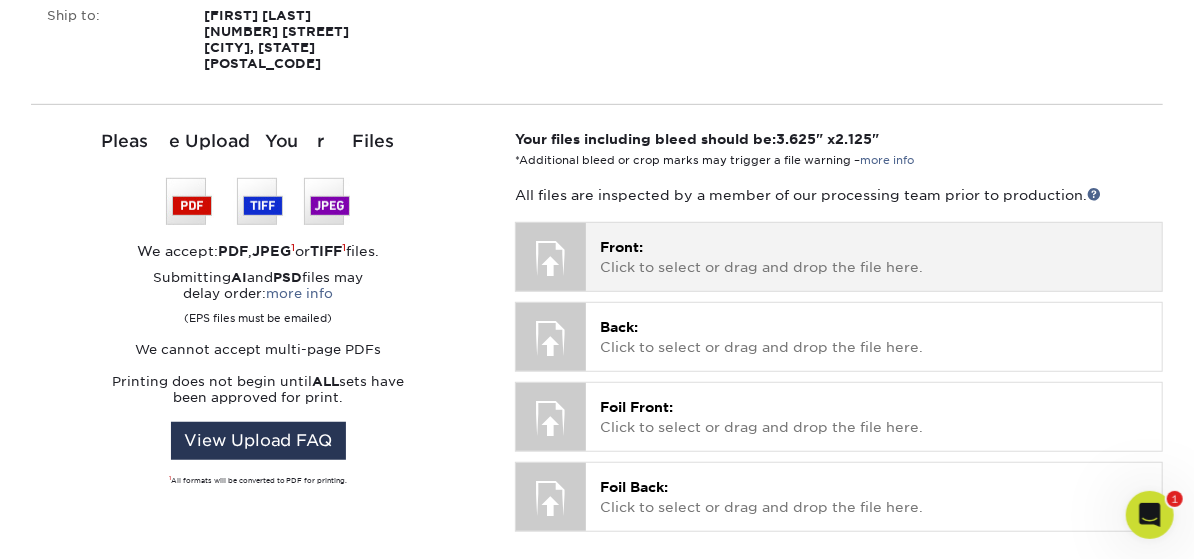 click at bounding box center (551, 258) 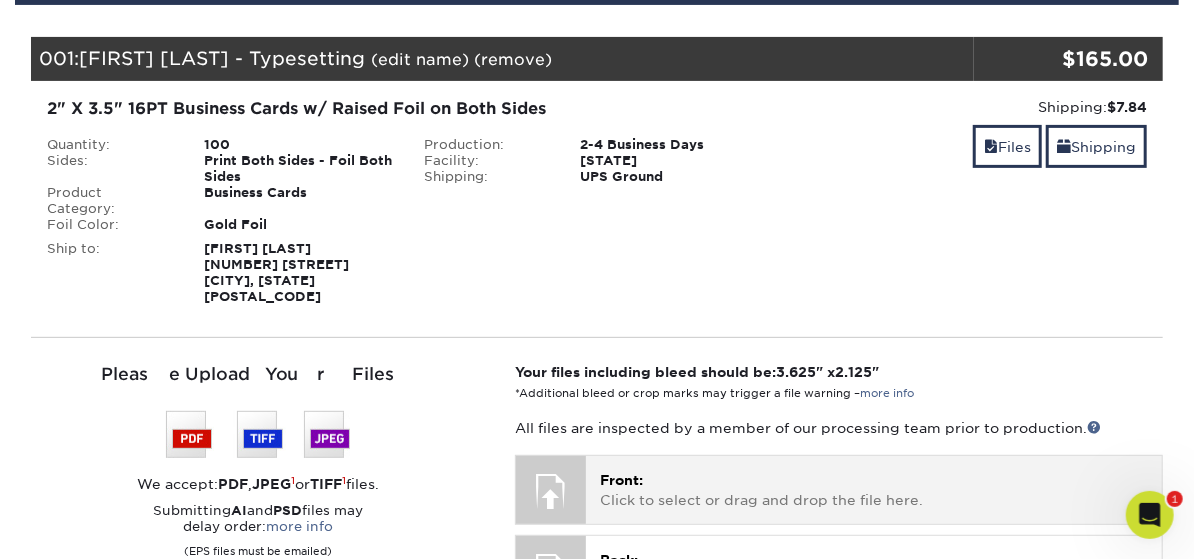 scroll, scrollTop: 299, scrollLeft: 0, axis: vertical 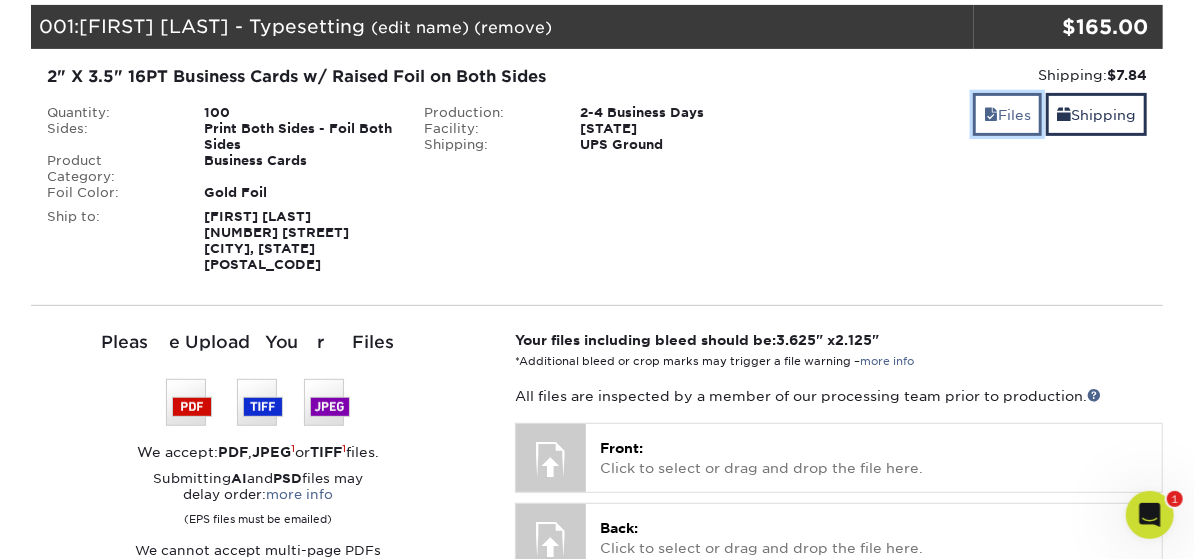 click on "Files" at bounding box center (1007, 114) 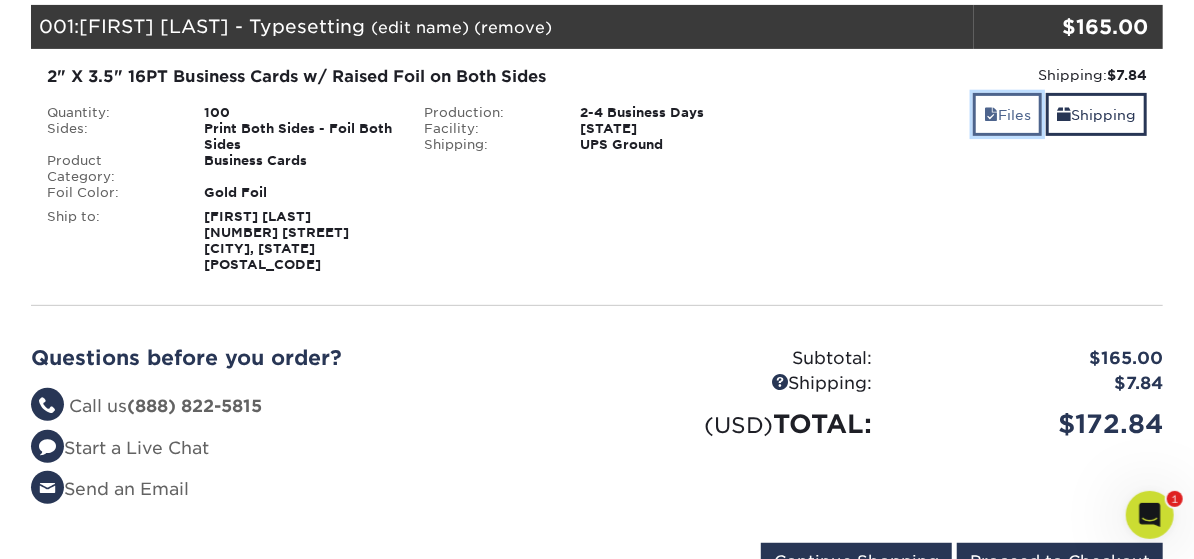 click on "Files" at bounding box center (1007, 114) 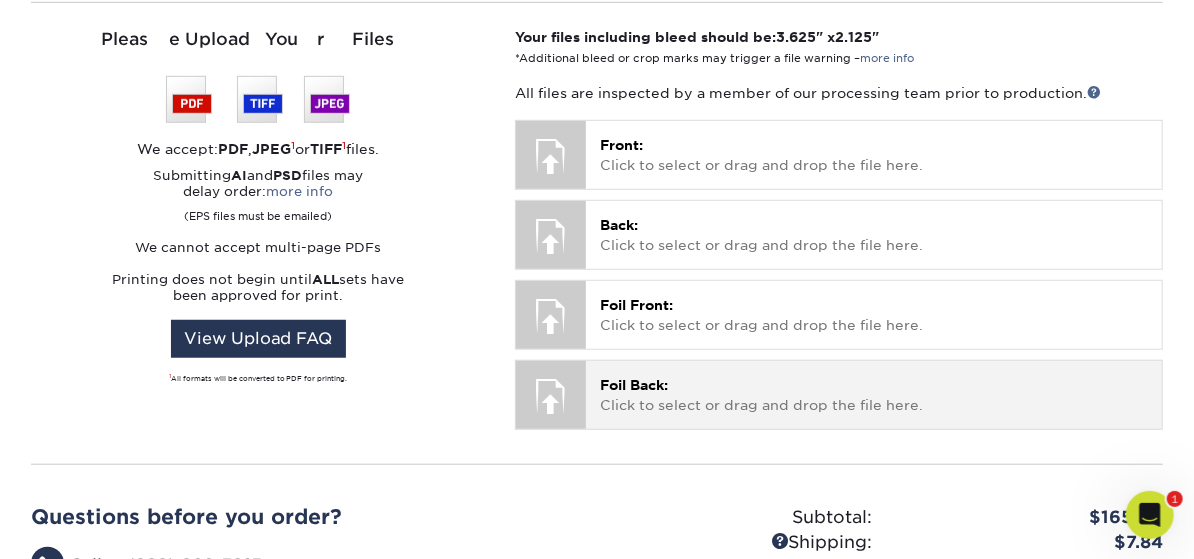 scroll, scrollTop: 600, scrollLeft: 0, axis: vertical 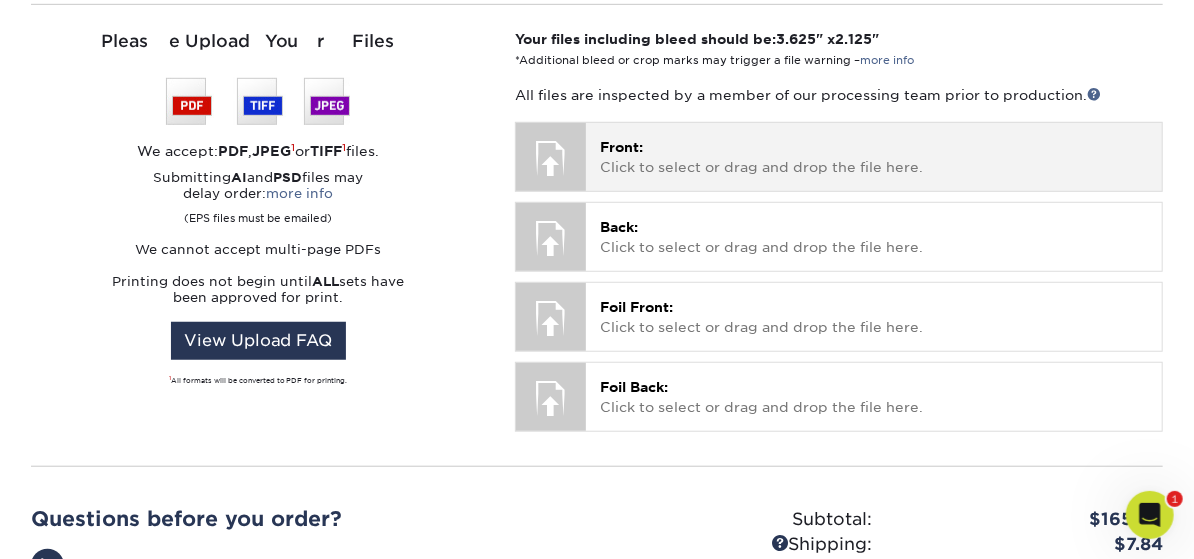click at bounding box center [551, 158] 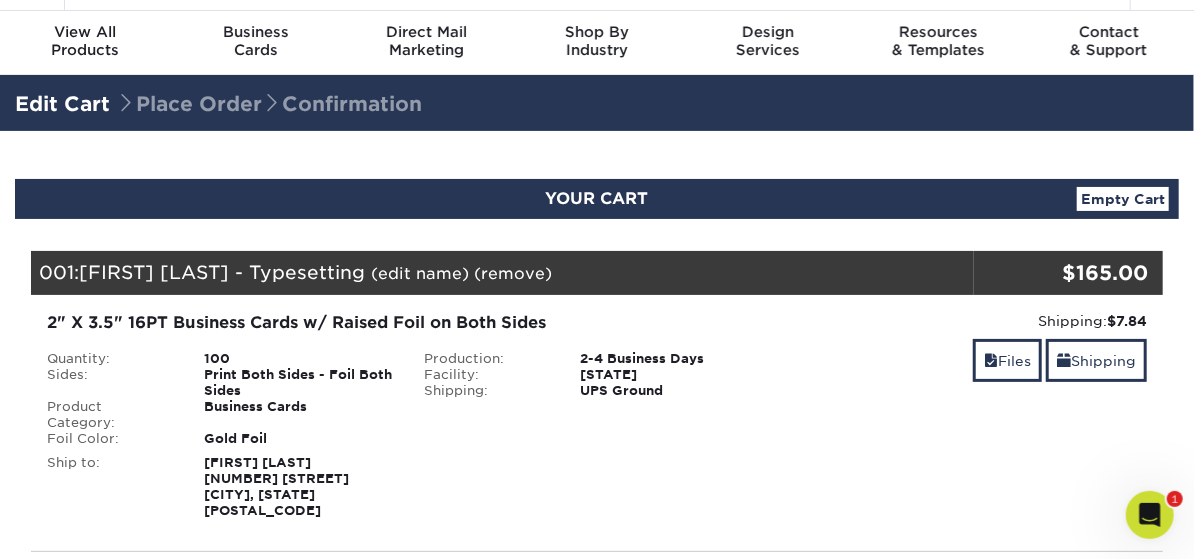 scroll, scrollTop: 0, scrollLeft: 0, axis: both 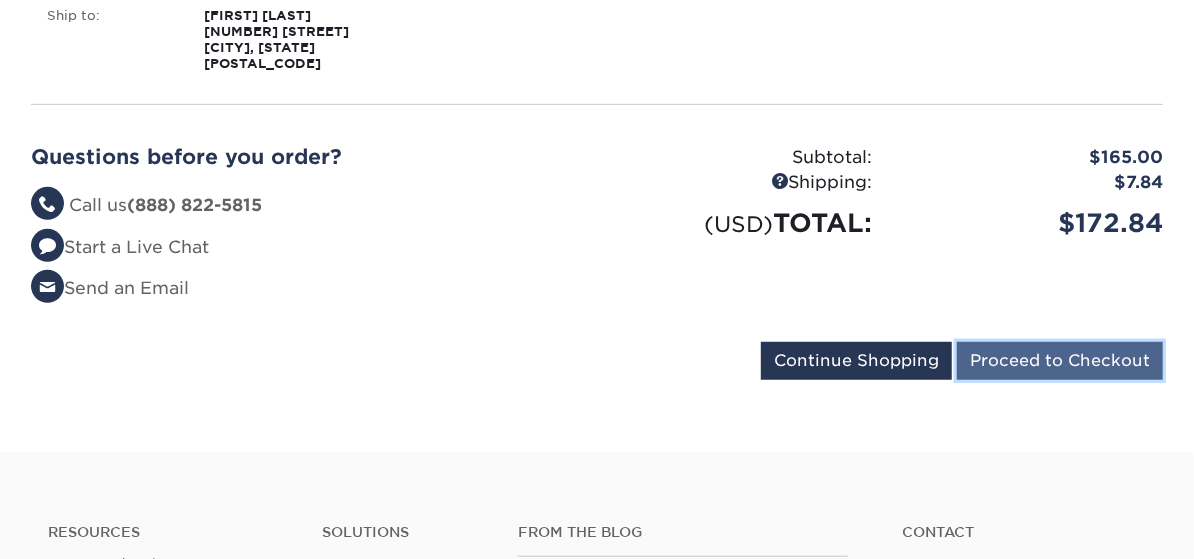 click on "Proceed to Checkout" at bounding box center (1060, 361) 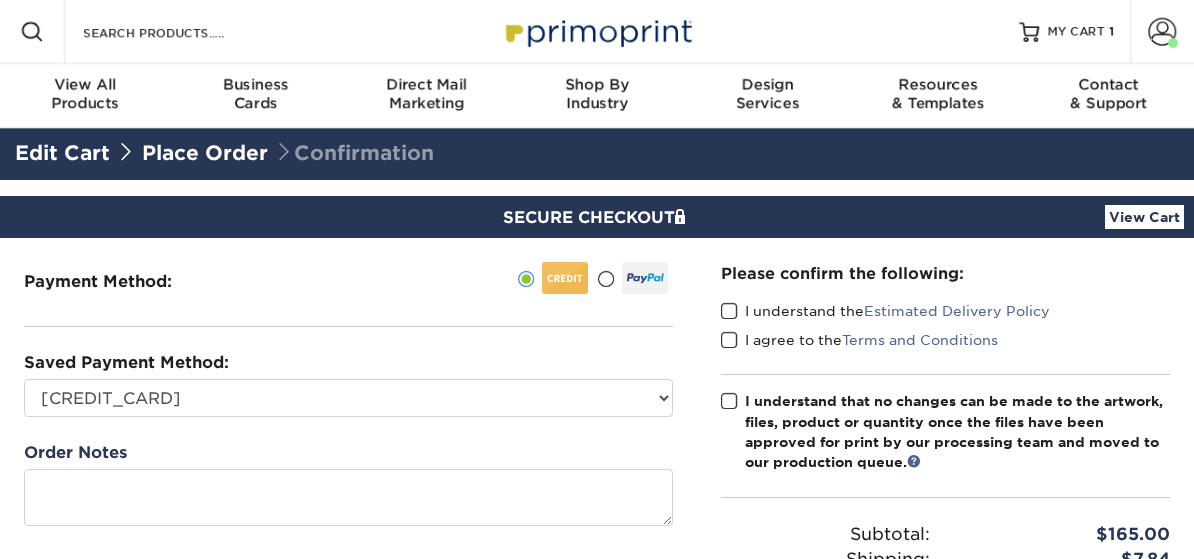 scroll, scrollTop: 0, scrollLeft: 0, axis: both 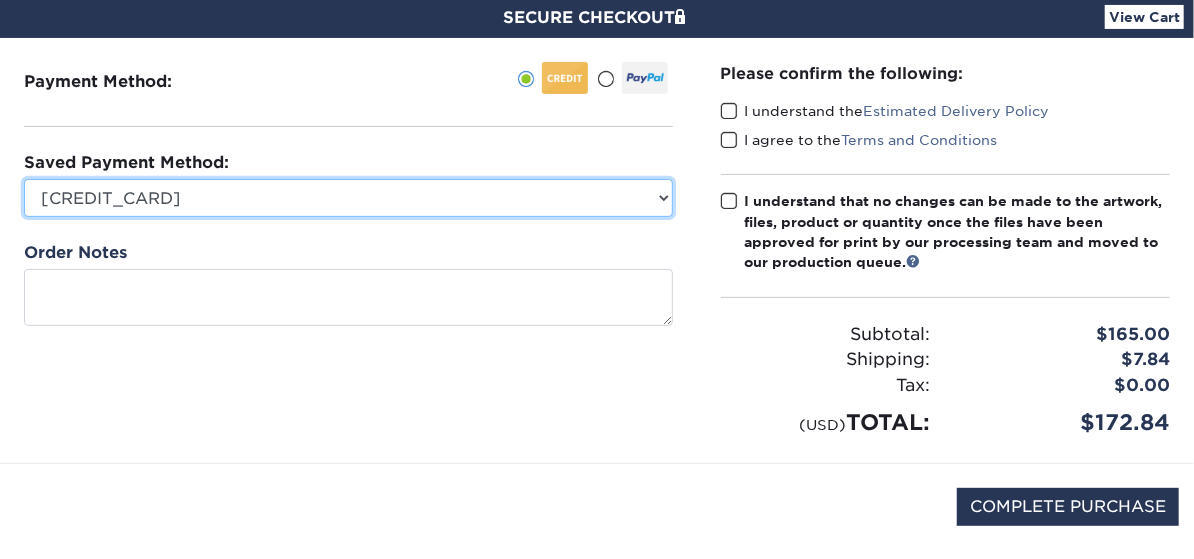 click on "[CREDIT_CARD] [CREDIT_CARD] [CREDIT_CARD] [CREDIT_CARD] New Credit Card" at bounding box center [348, 198] 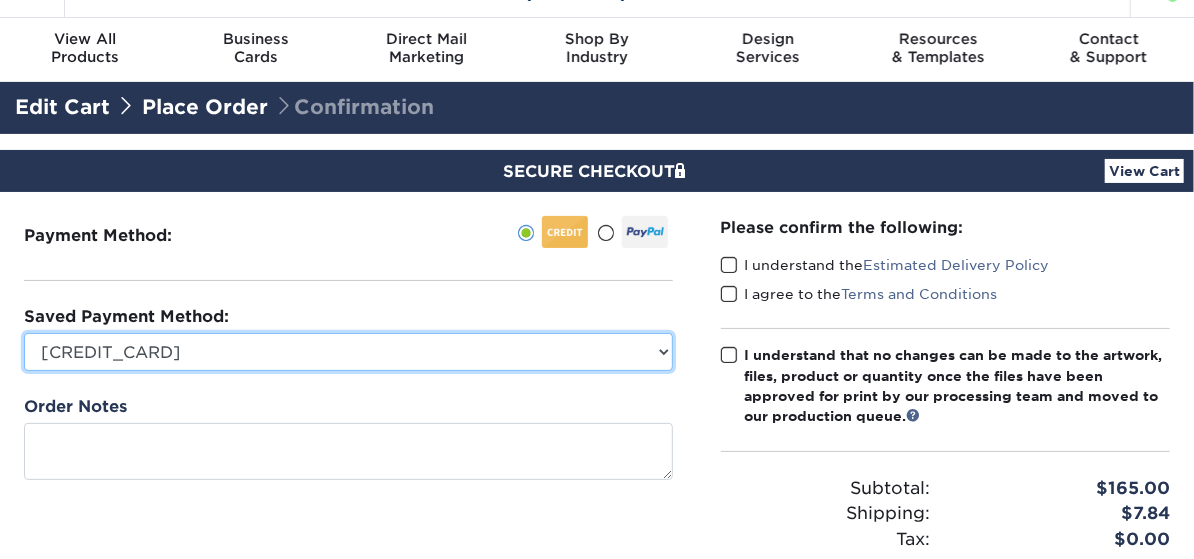 scroll, scrollTop: 0, scrollLeft: 0, axis: both 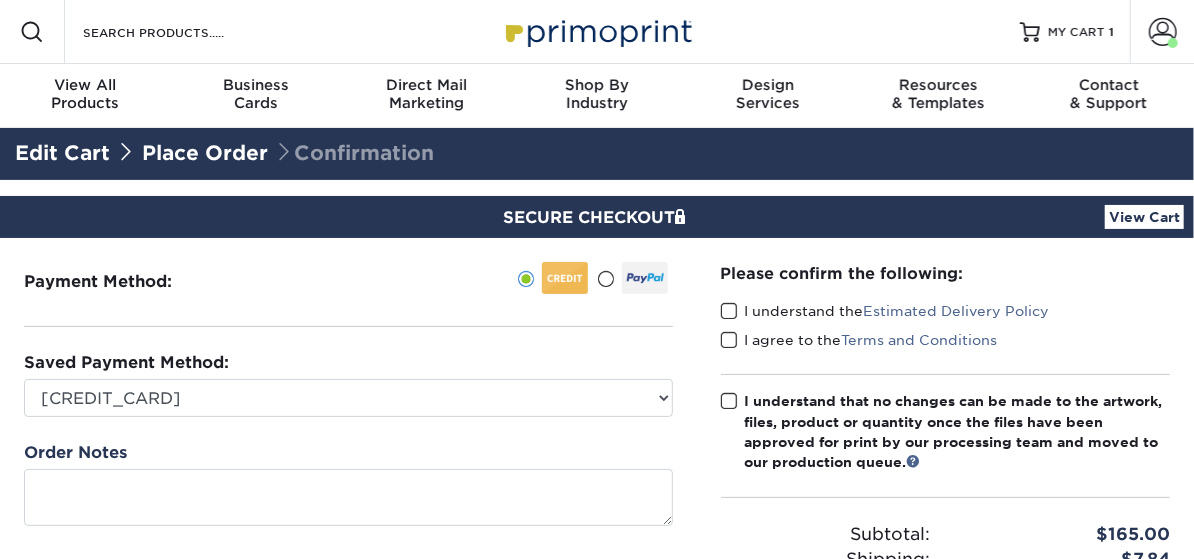 drag, startPoint x: 744, startPoint y: 395, endPoint x: 761, endPoint y: 428, distance: 37.12142 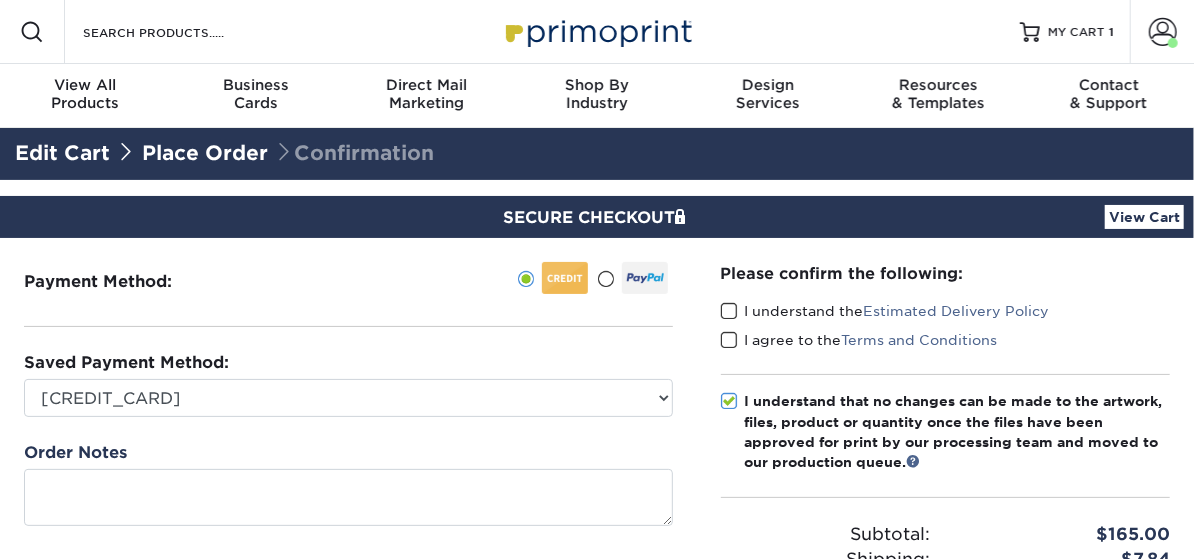 click at bounding box center (729, 340) 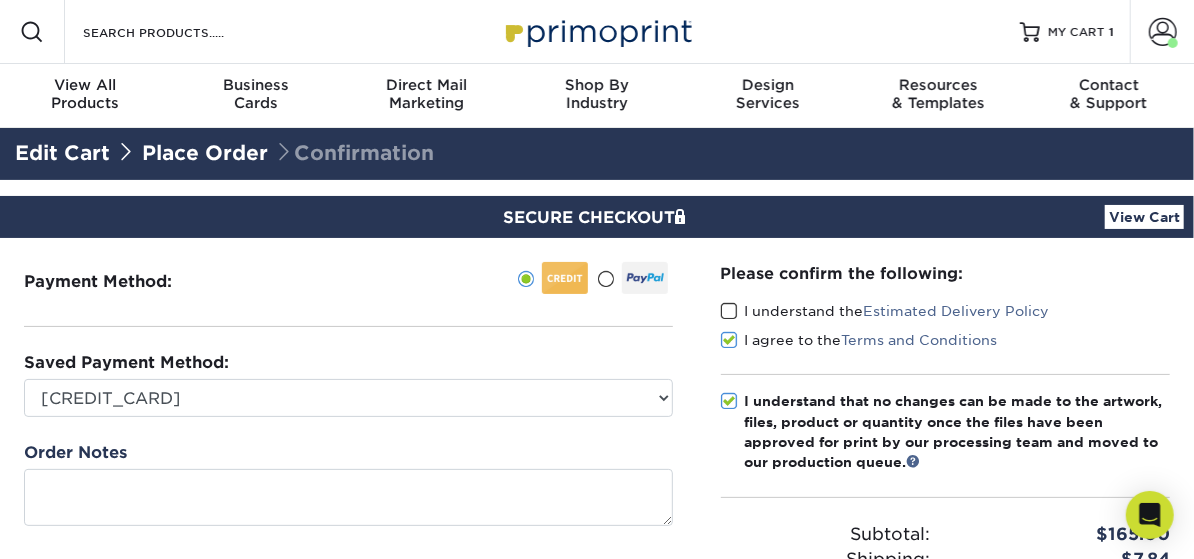 drag, startPoint x: 726, startPoint y: 310, endPoint x: 746, endPoint y: 324, distance: 24.41311 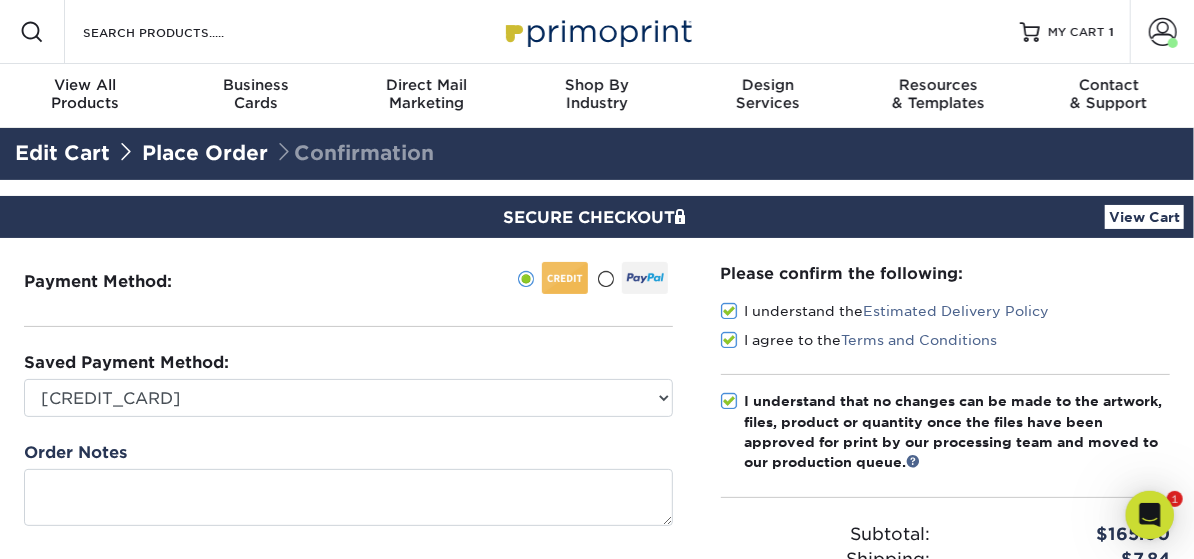 scroll, scrollTop: 0, scrollLeft: 0, axis: both 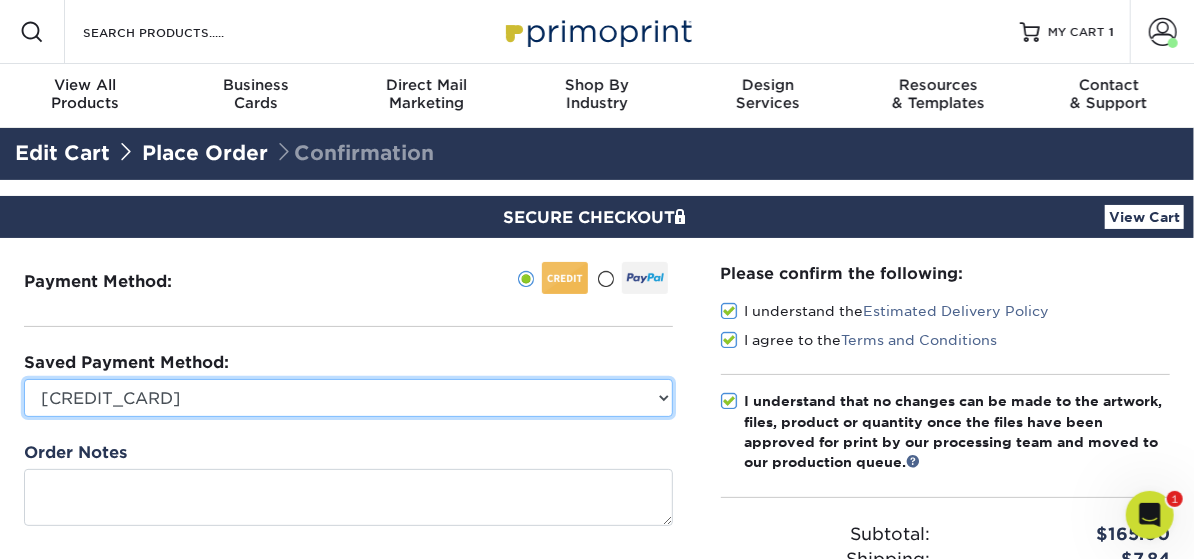 click on "[CREDIT_CARD] [CREDIT_CARD] [CREDIT_CARD] [CREDIT_CARD] New Credit Card" at bounding box center [348, 398] 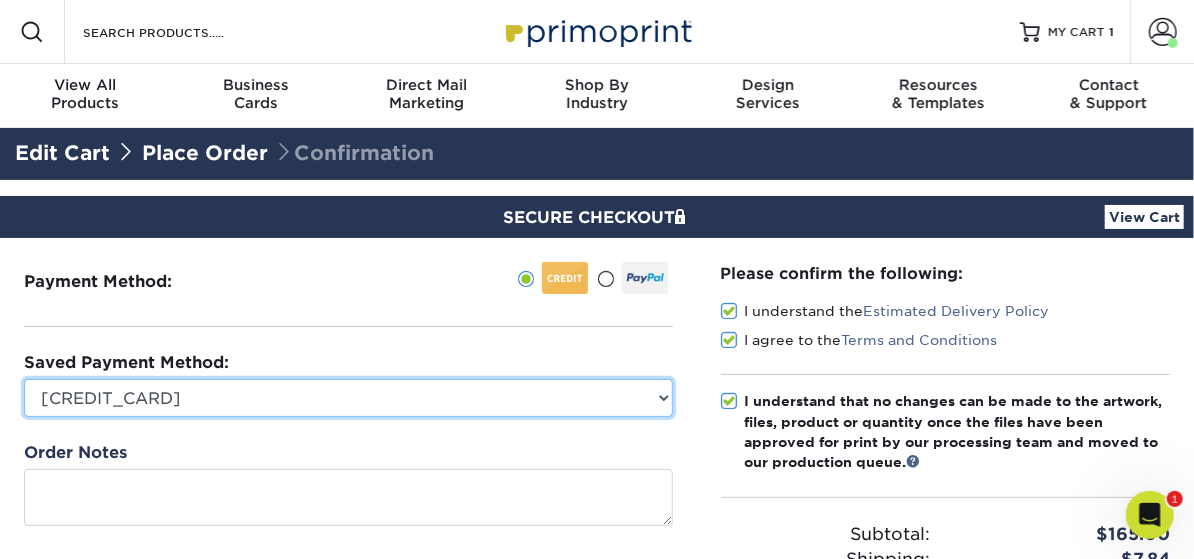 click on "[CREDIT_CARD] [CREDIT_CARD] [CREDIT_CARD] [CREDIT_CARD] New Credit Card" at bounding box center [348, 398] 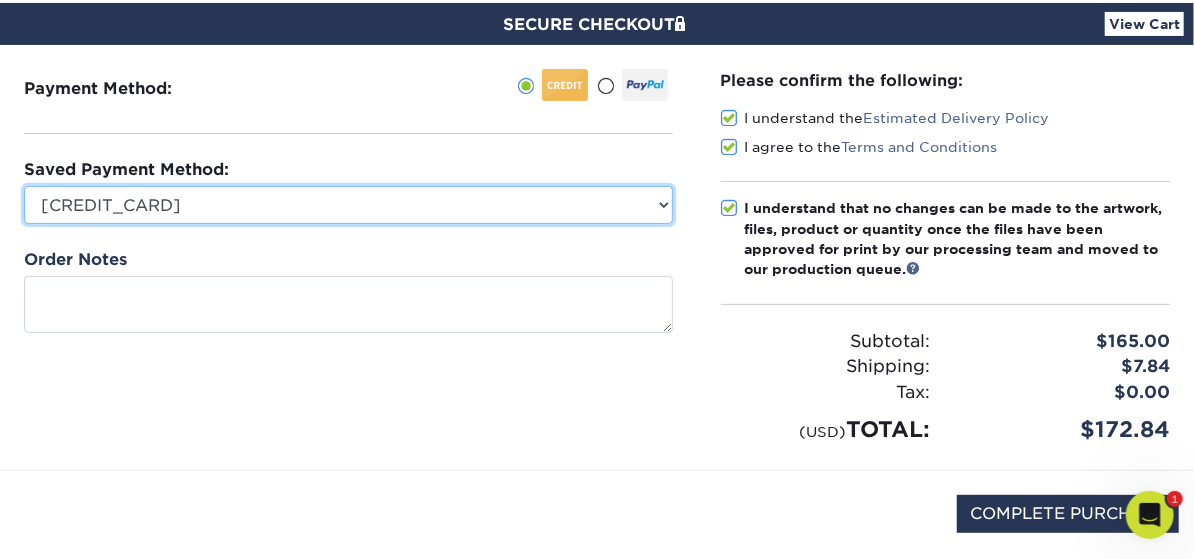 scroll, scrollTop: 200, scrollLeft: 0, axis: vertical 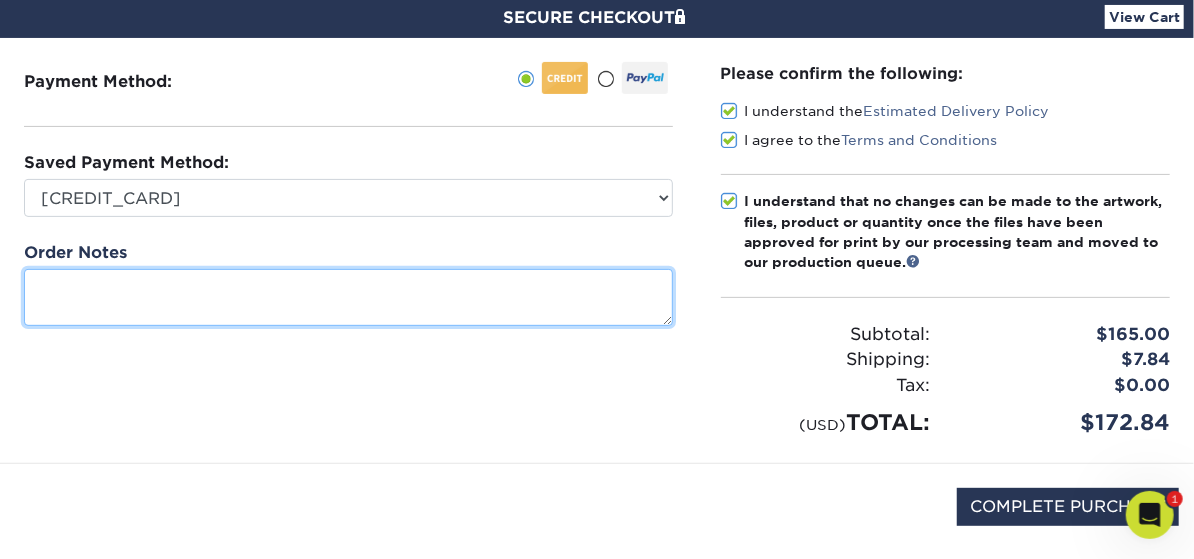 click at bounding box center [348, 297] 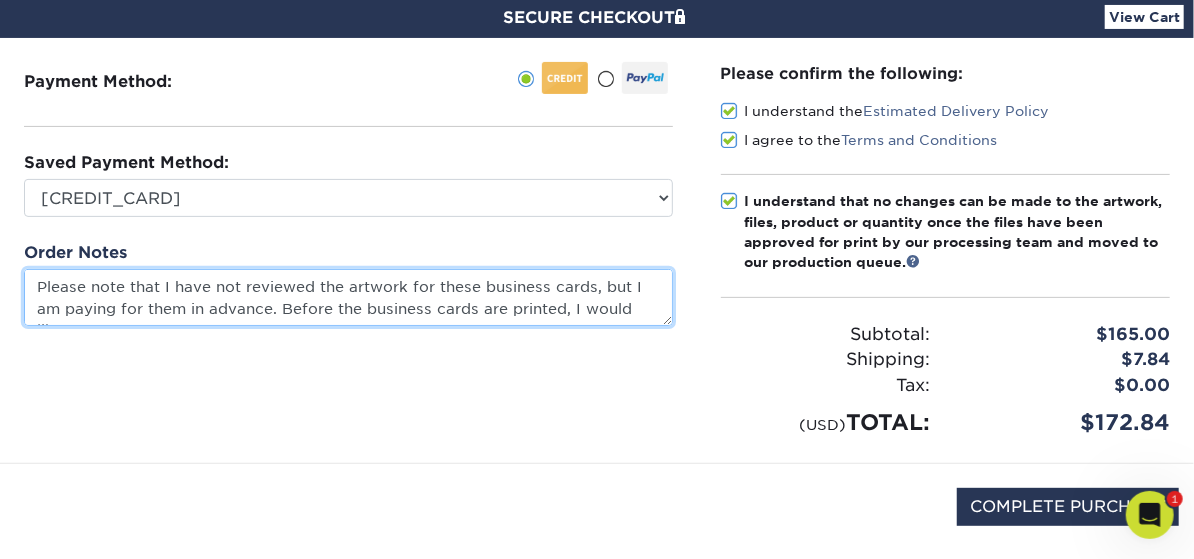 scroll, scrollTop: 13, scrollLeft: 0, axis: vertical 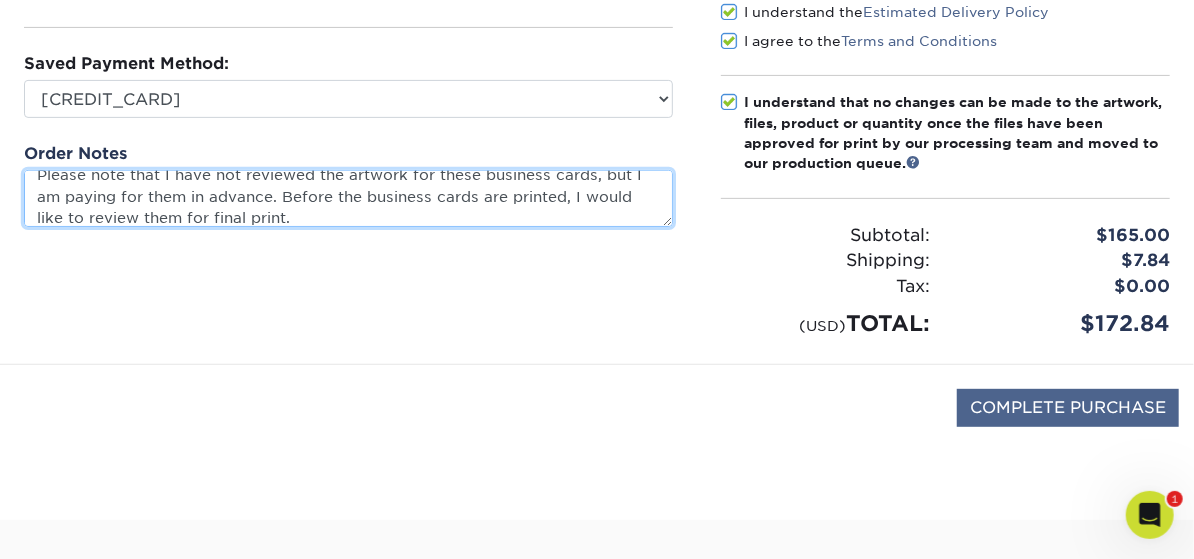 type on "Please note that I have not reviewed the artwork for these business cards, but I am paying for them in advance. Before the business cards are printed, I would like to review them for final print." 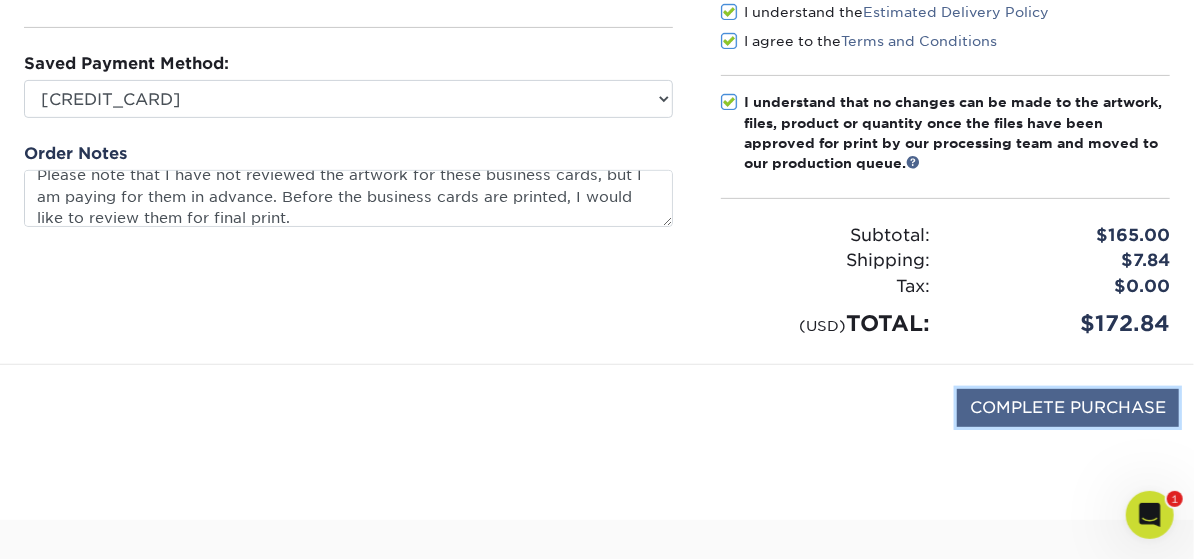 click on "COMPLETE PURCHASE" at bounding box center (1068, 408) 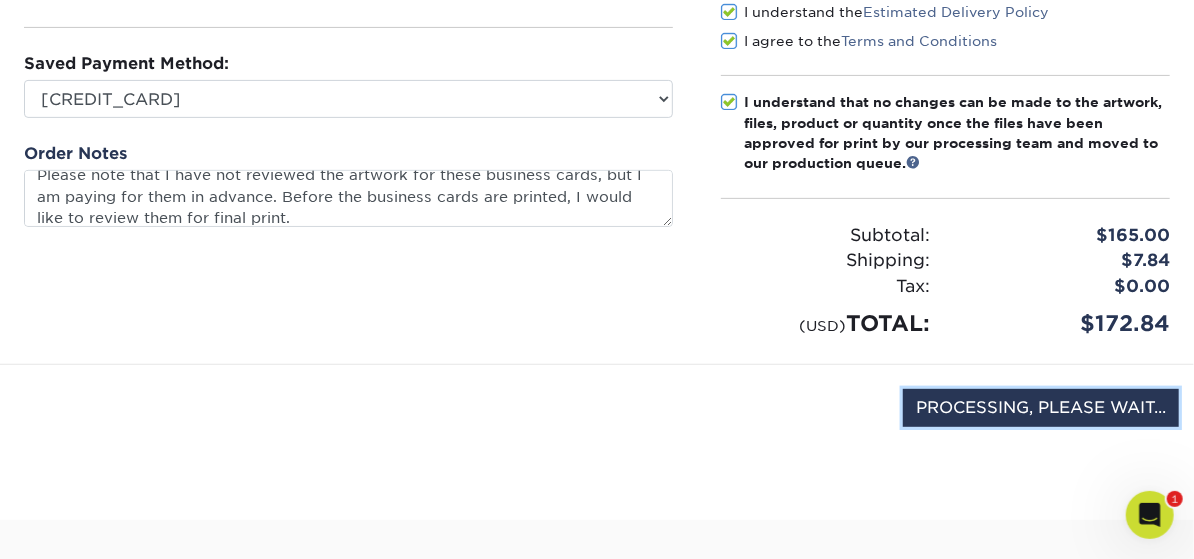 type on "COMPLETE PURCHASE" 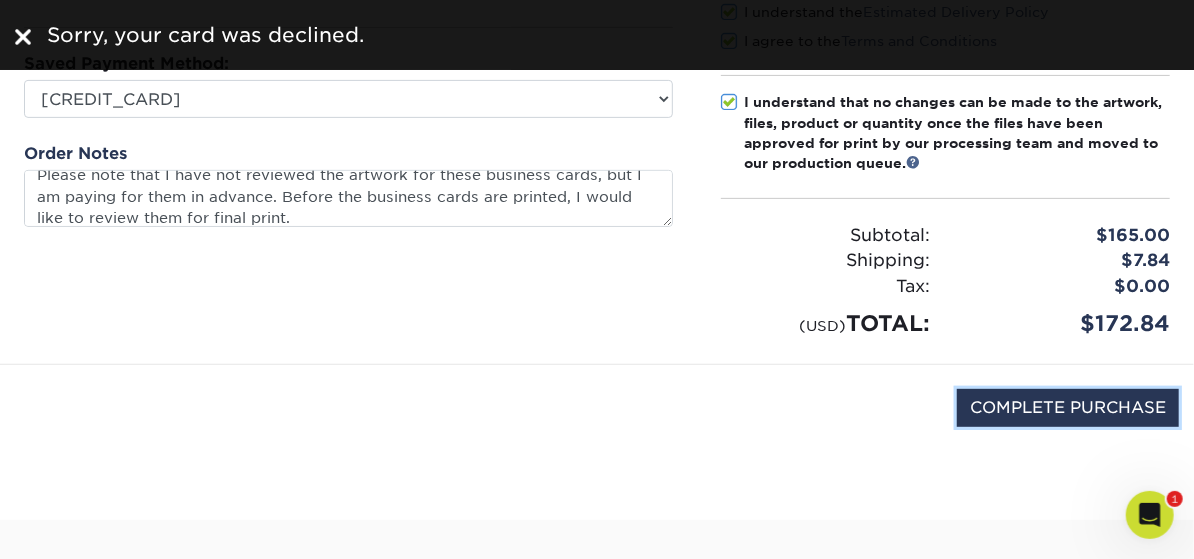 scroll, scrollTop: 0, scrollLeft: 0, axis: both 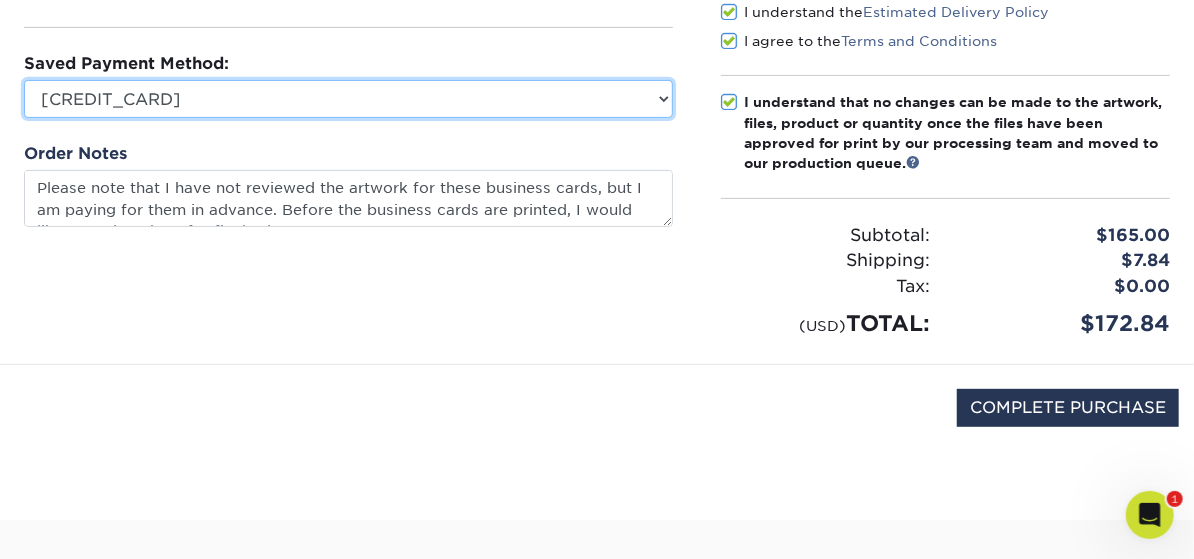 click on "[CREDIT_CARD] [CREDIT_CARD] [CREDIT_CARD] [CREDIT_CARD] New Credit Card" at bounding box center [348, 99] 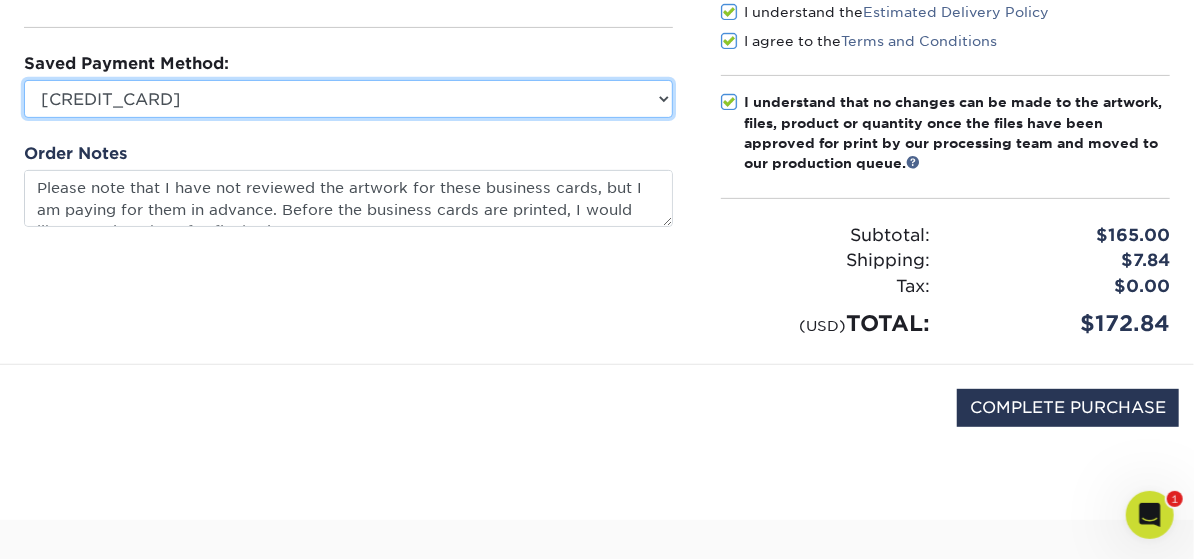 select on "[NUMBER]" 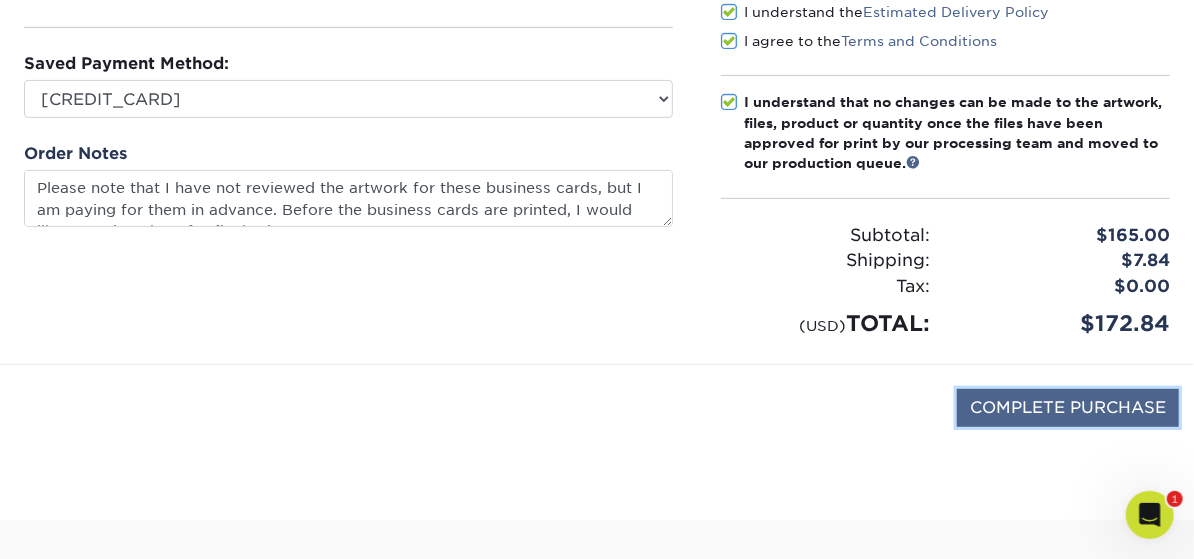click on "COMPLETE PURCHASE" at bounding box center (1068, 408) 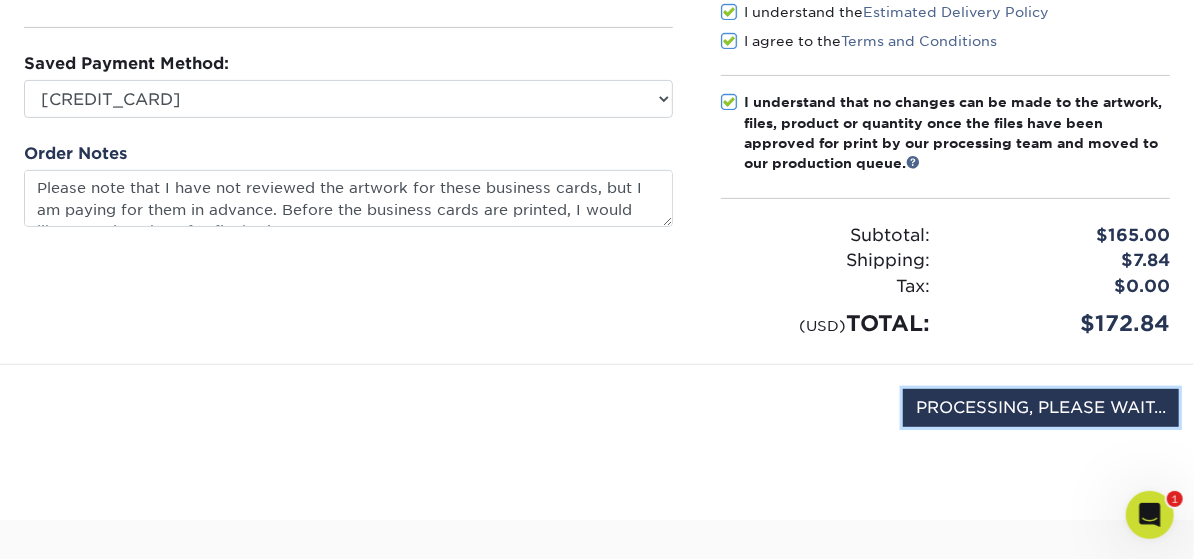 type on "COMPLETE PURCHASE" 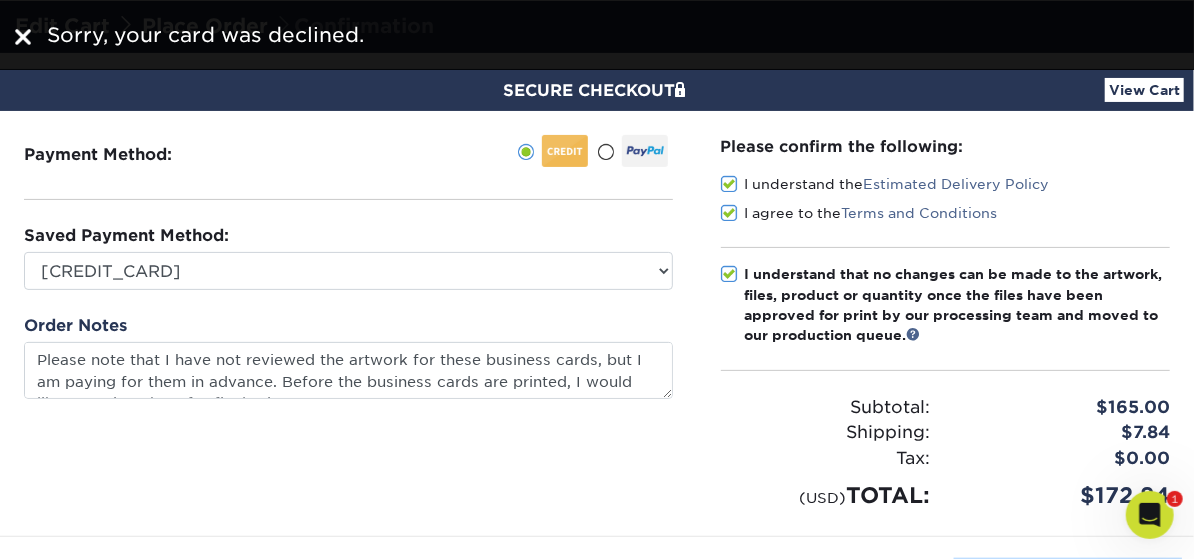 scroll, scrollTop: 100, scrollLeft: 0, axis: vertical 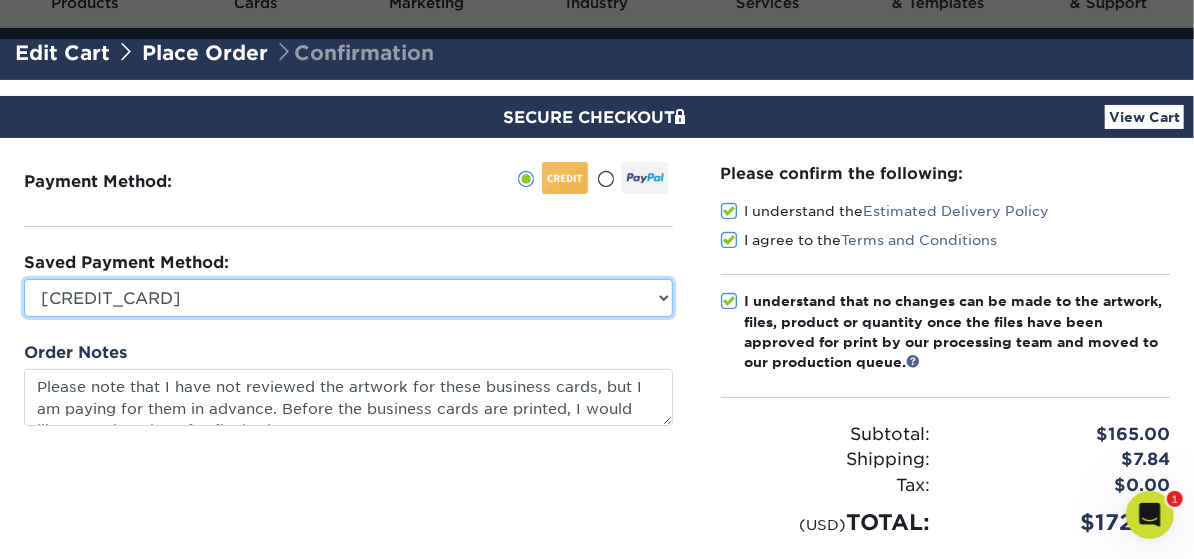 click on "[CREDIT_CARD] [CREDIT_CARD] [CREDIT_CARD] [CREDIT_CARD] New Credit Card" at bounding box center [348, 298] 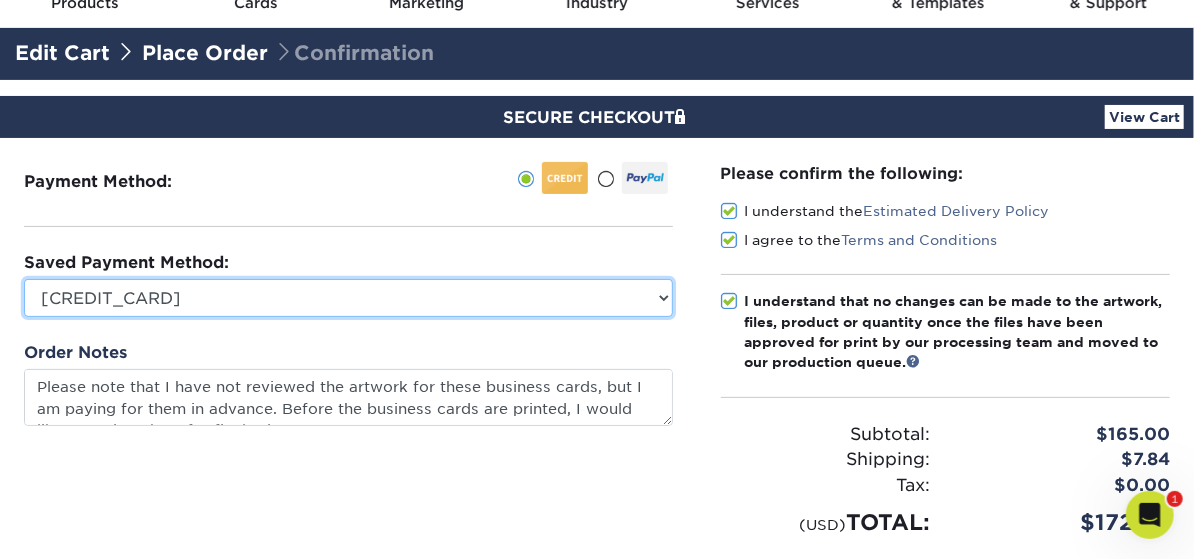 select 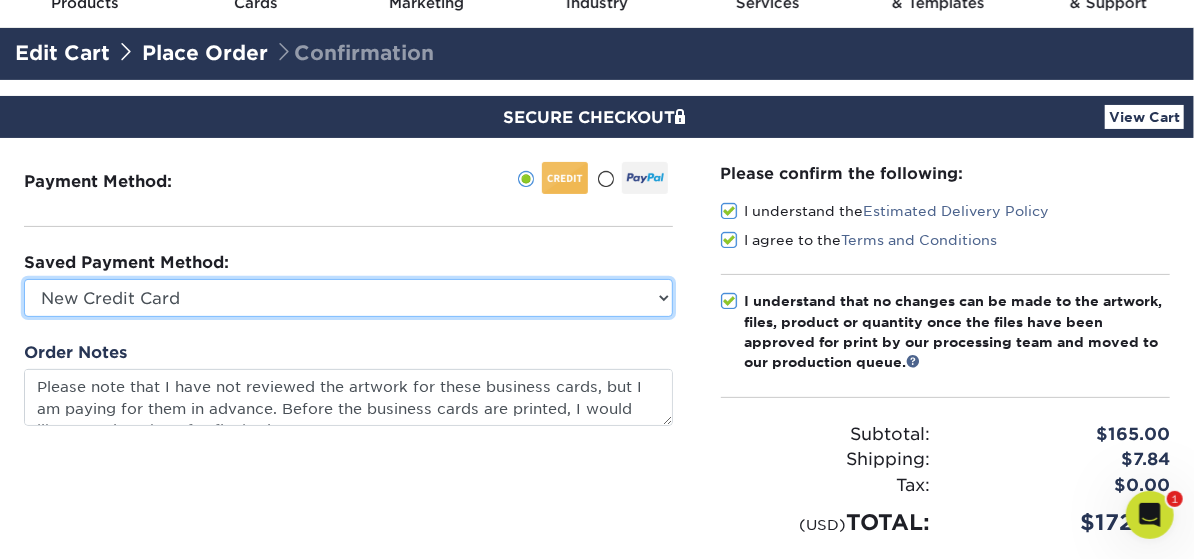 click on "[CREDIT_CARD] [CREDIT_CARD] [CREDIT_CARD] [CREDIT_CARD] New Credit Card" at bounding box center (348, 298) 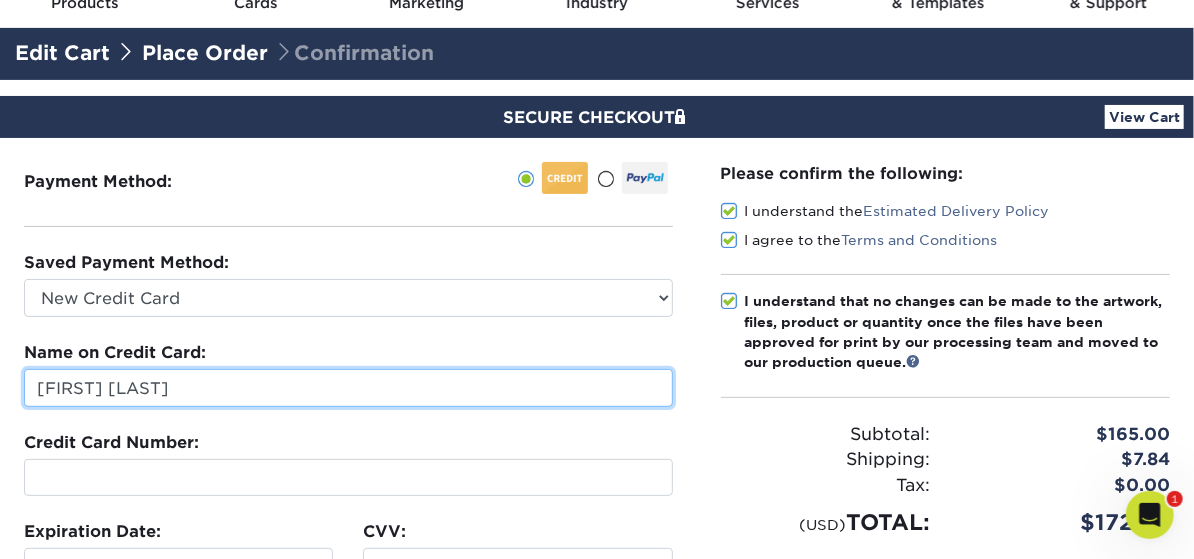 drag, startPoint x: 242, startPoint y: 389, endPoint x: 5, endPoint y: 389, distance: 237 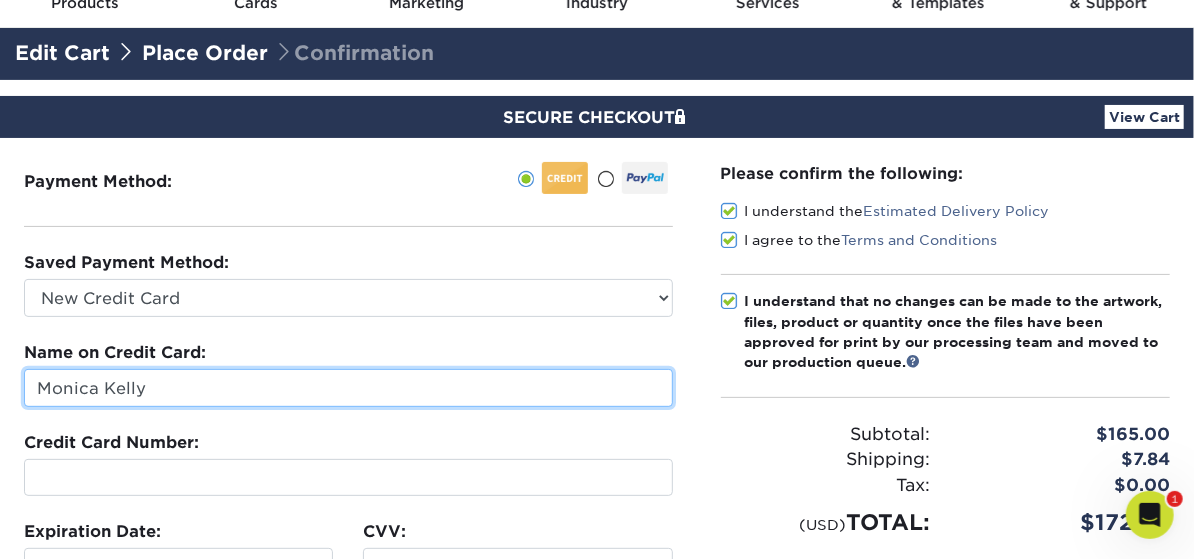type on "Monica Kelly" 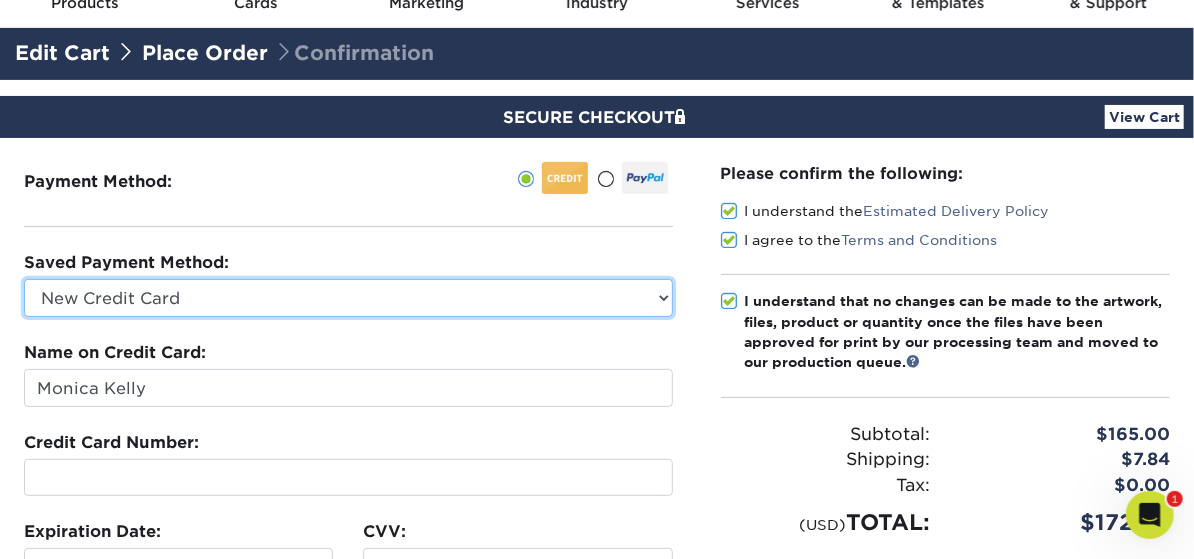 click on "[CREDIT_CARD] [CREDIT_CARD] [CREDIT_CARD] [CREDIT_CARD] New Credit Card" at bounding box center (348, 298) 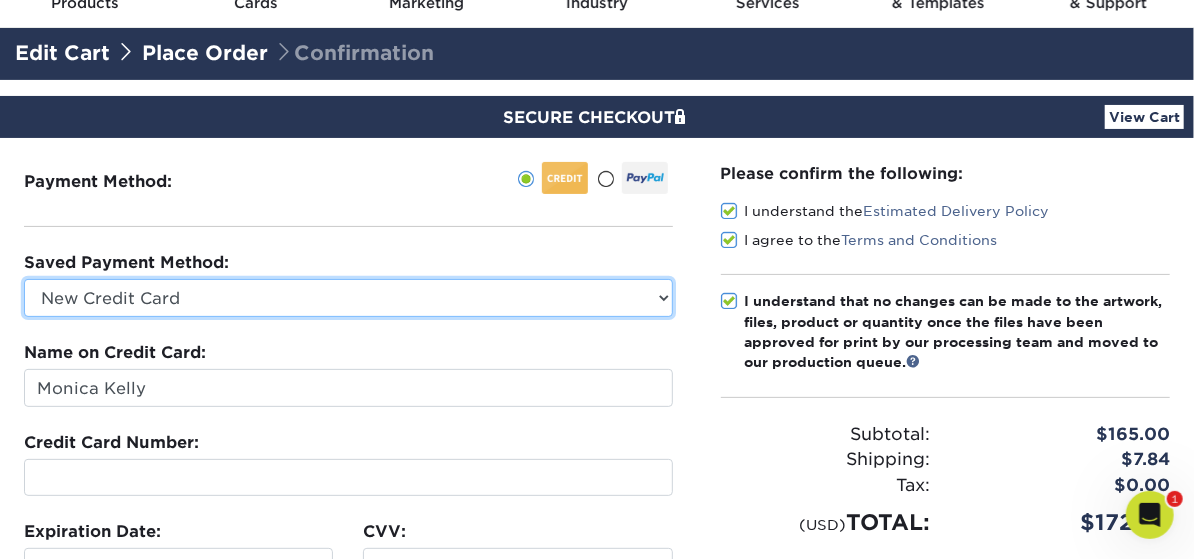 click on "[CREDIT_CARD] [CREDIT_CARD] [CREDIT_CARD] [CREDIT_CARD] New Credit Card" at bounding box center [348, 298] 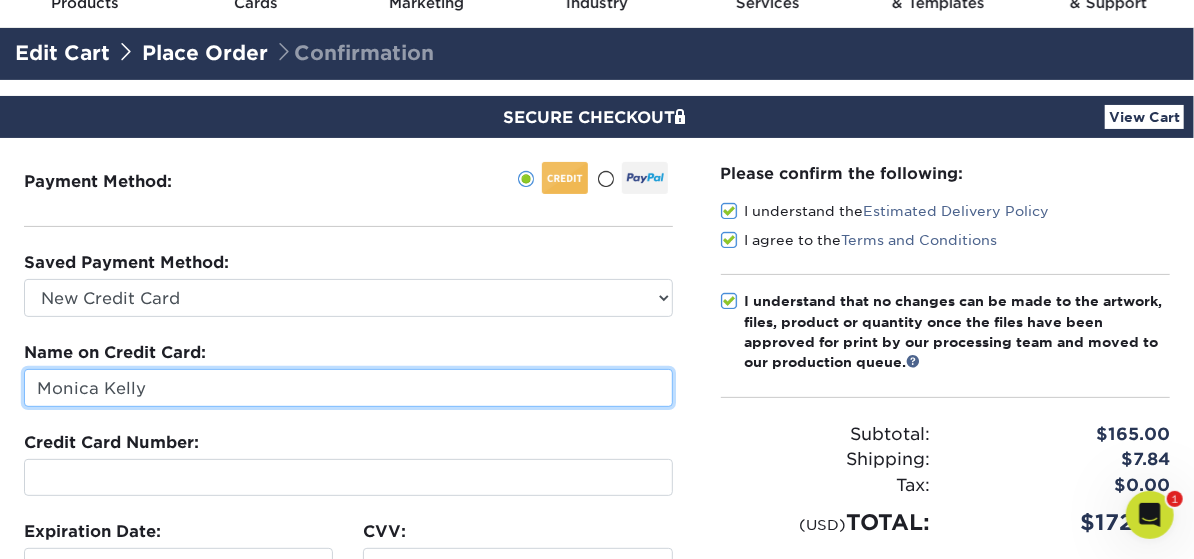 click on "Monica Kelly" at bounding box center [348, 388] 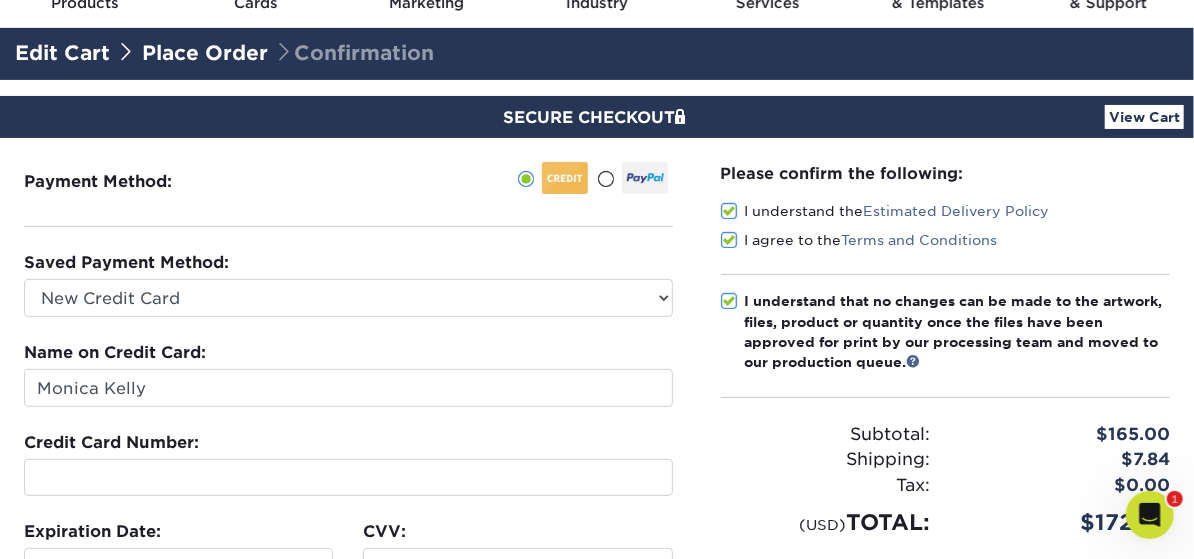 click on "Name on Credit Card:
[FIRST] [LAST]
Credit Card Number:
[CARD_NUMBER]
Expiration Date:
[EXPIRATION_DATE]
CVV: [CVV]" at bounding box center (348, 543) 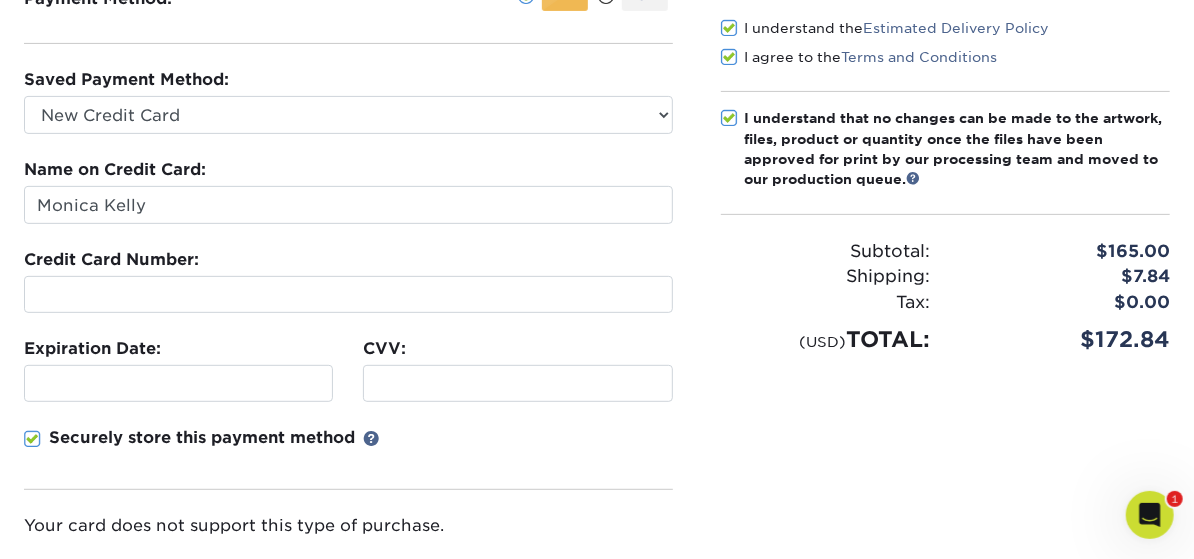 scroll, scrollTop: 299, scrollLeft: 0, axis: vertical 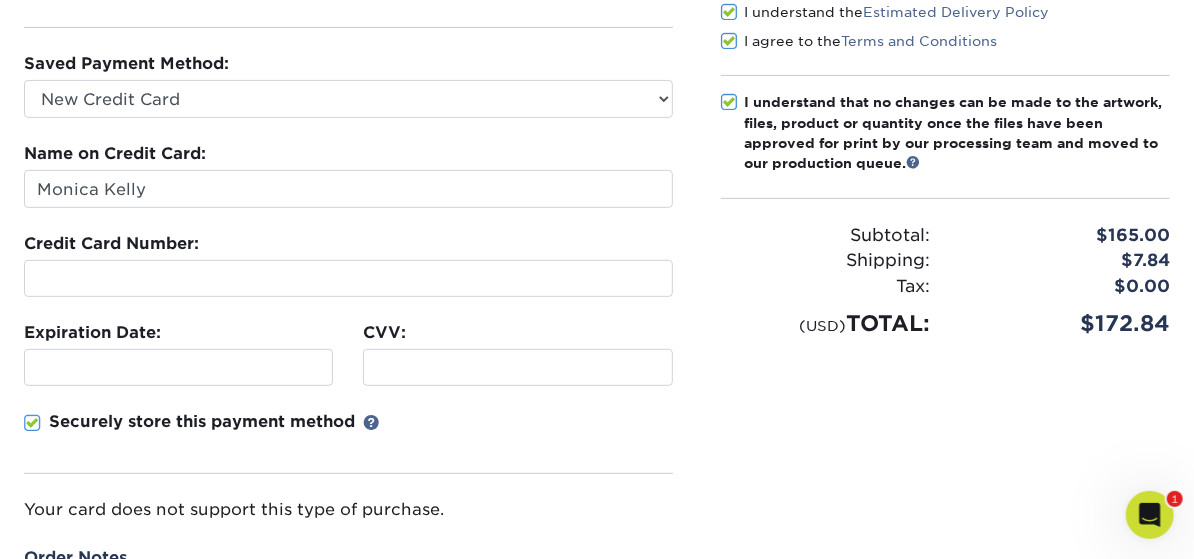 click on "Securely store this payment method" at bounding box center (348, 442) 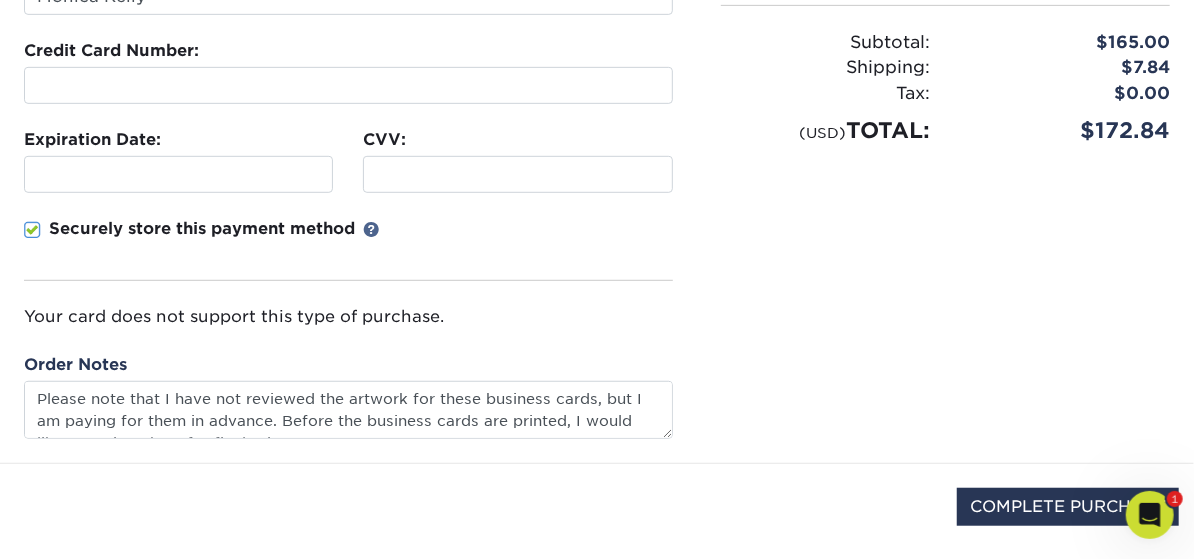 scroll, scrollTop: 500, scrollLeft: 0, axis: vertical 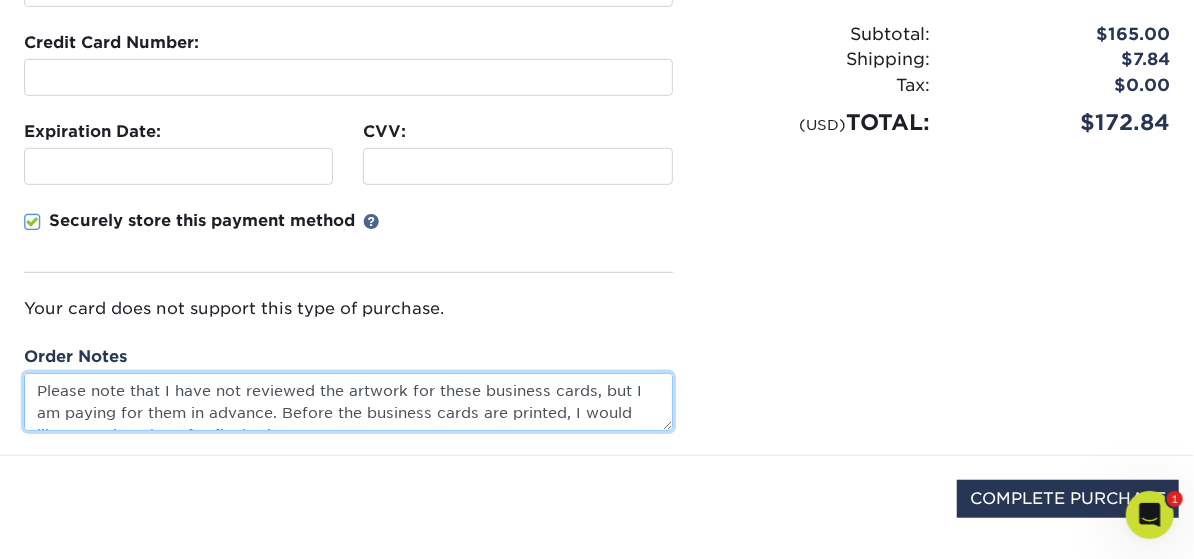 drag, startPoint x: 88, startPoint y: 388, endPoint x: 630, endPoint y: 394, distance: 542.0332 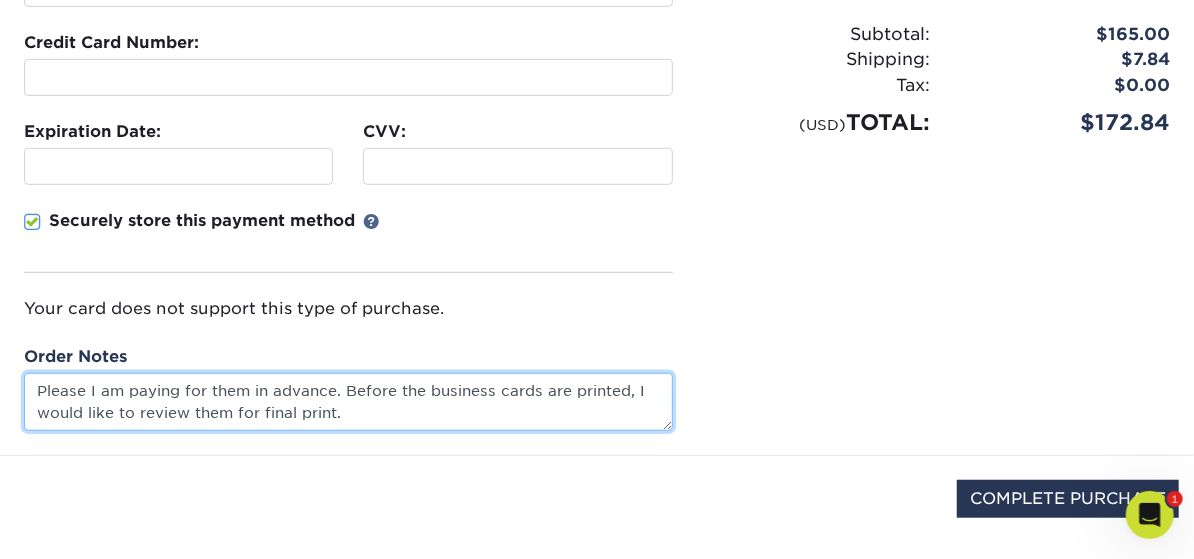 click on "Please I am paying for them in advance. Before the business cards are printed, I would like to review them for final print." at bounding box center [348, 401] 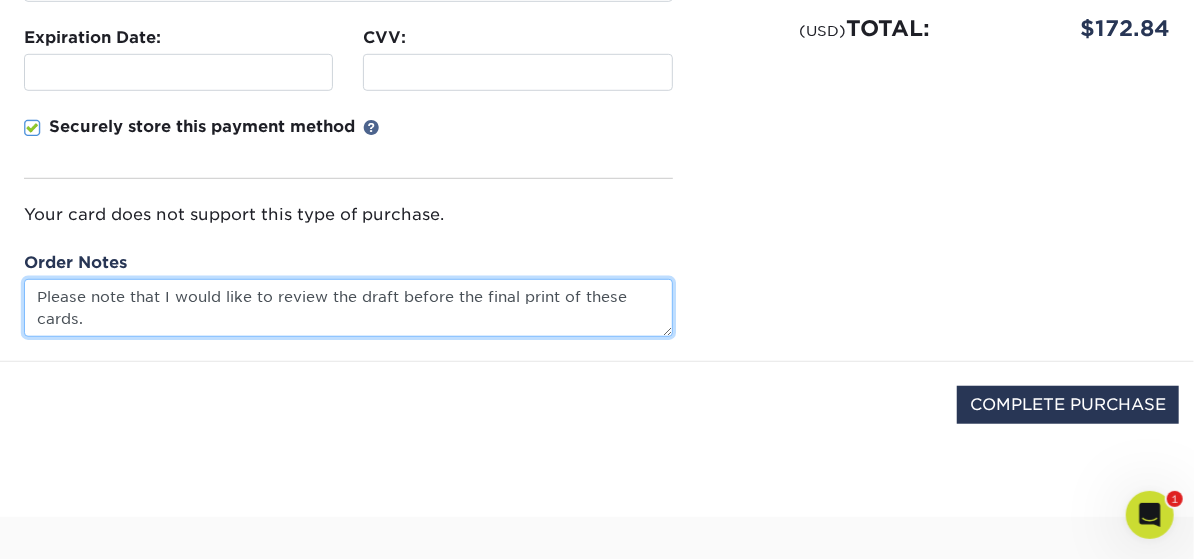 scroll, scrollTop: 699, scrollLeft: 0, axis: vertical 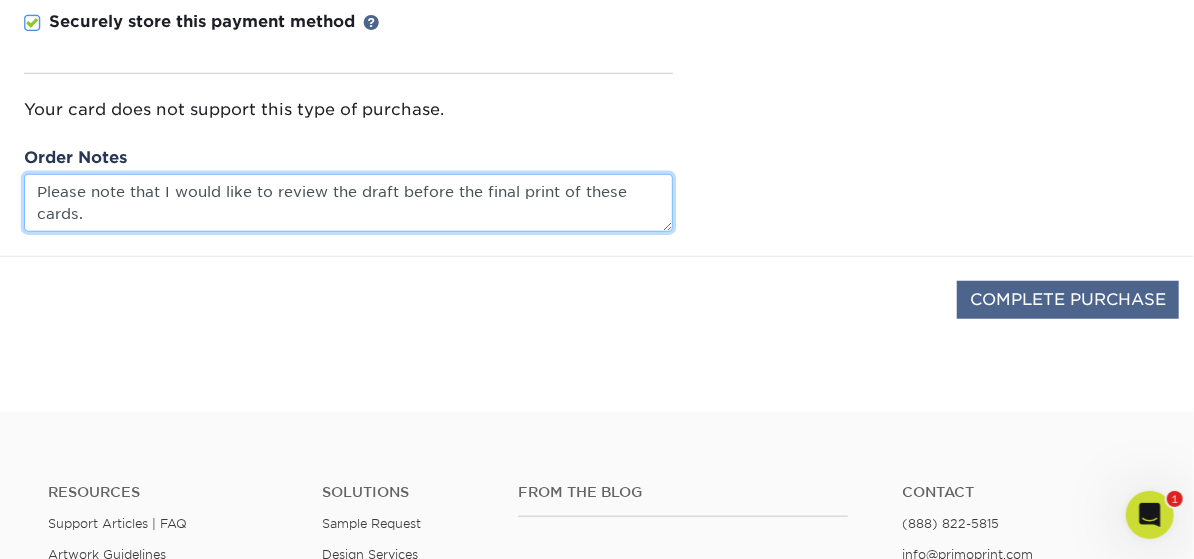 type on "Please note that I would like to review the draft before the final print of these cards." 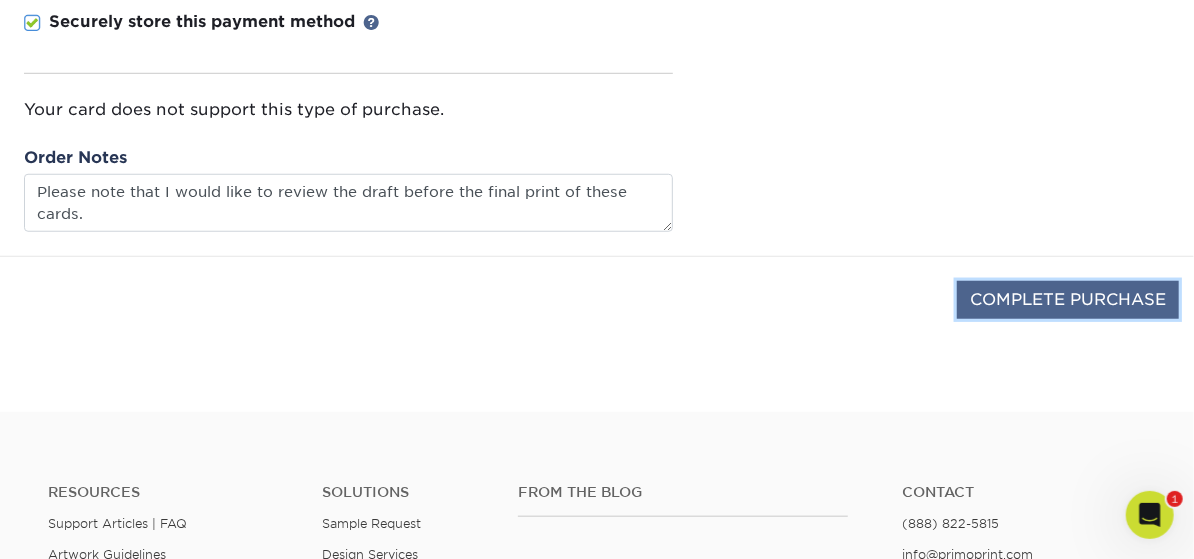 click on "COMPLETE PURCHASE" at bounding box center (1068, 300) 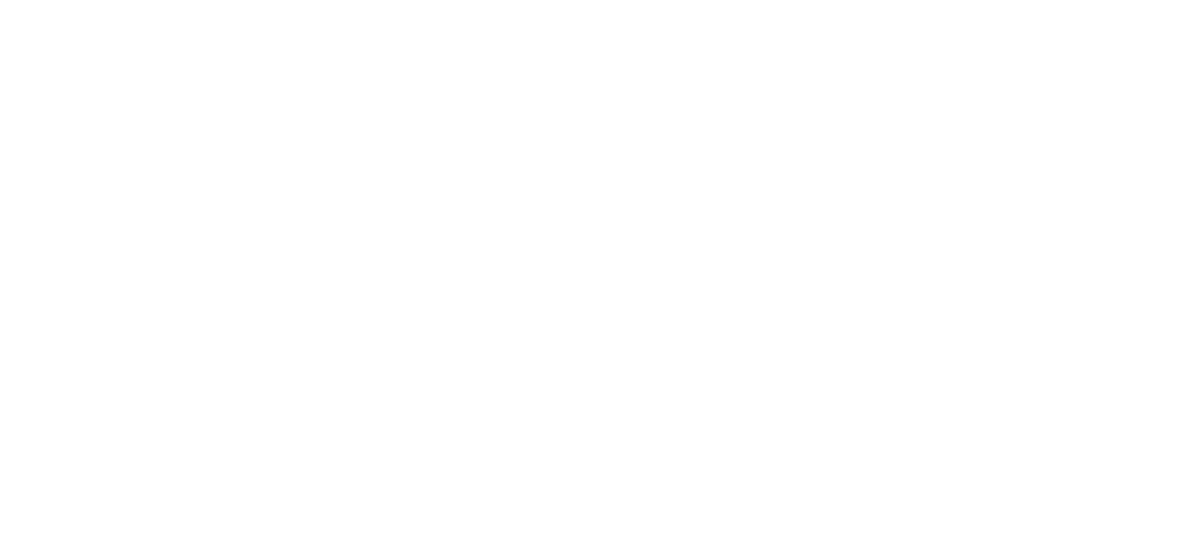 scroll, scrollTop: 0, scrollLeft: 0, axis: both 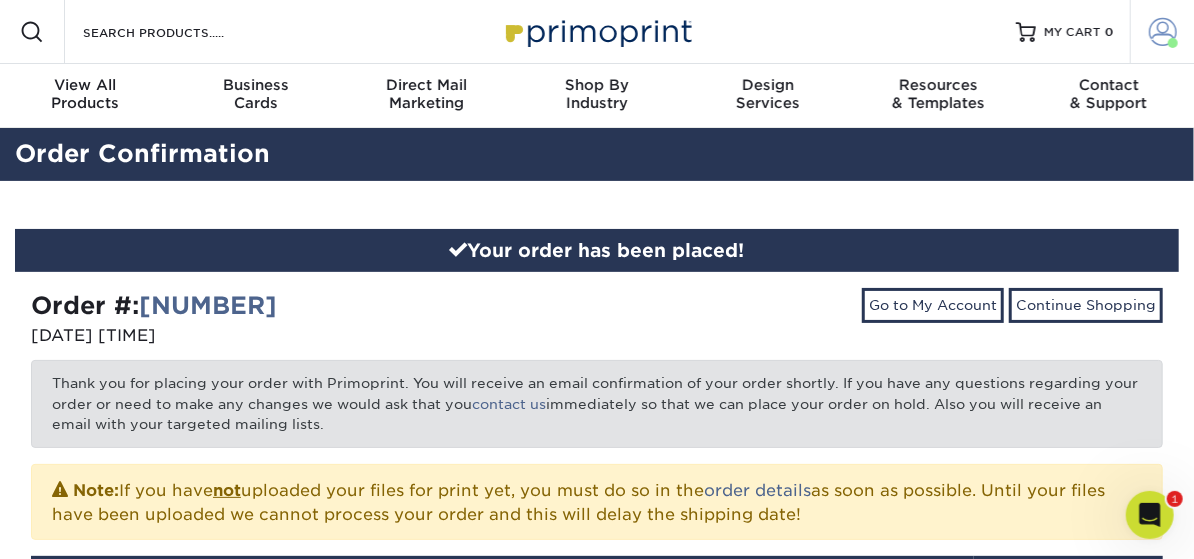 click at bounding box center (1163, 32) 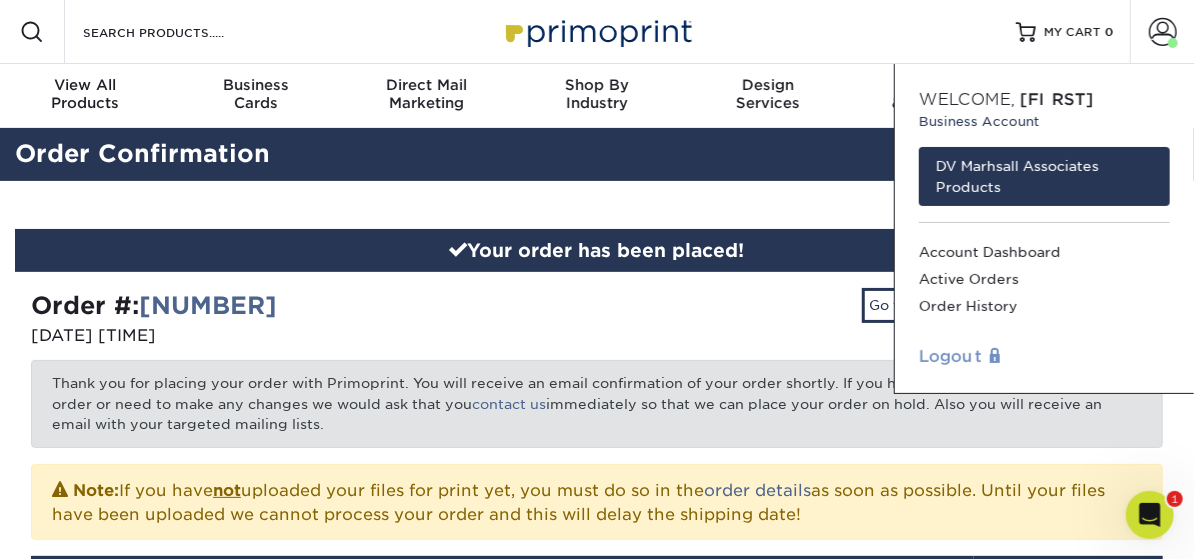 click on "Logout" at bounding box center (1044, 357) 